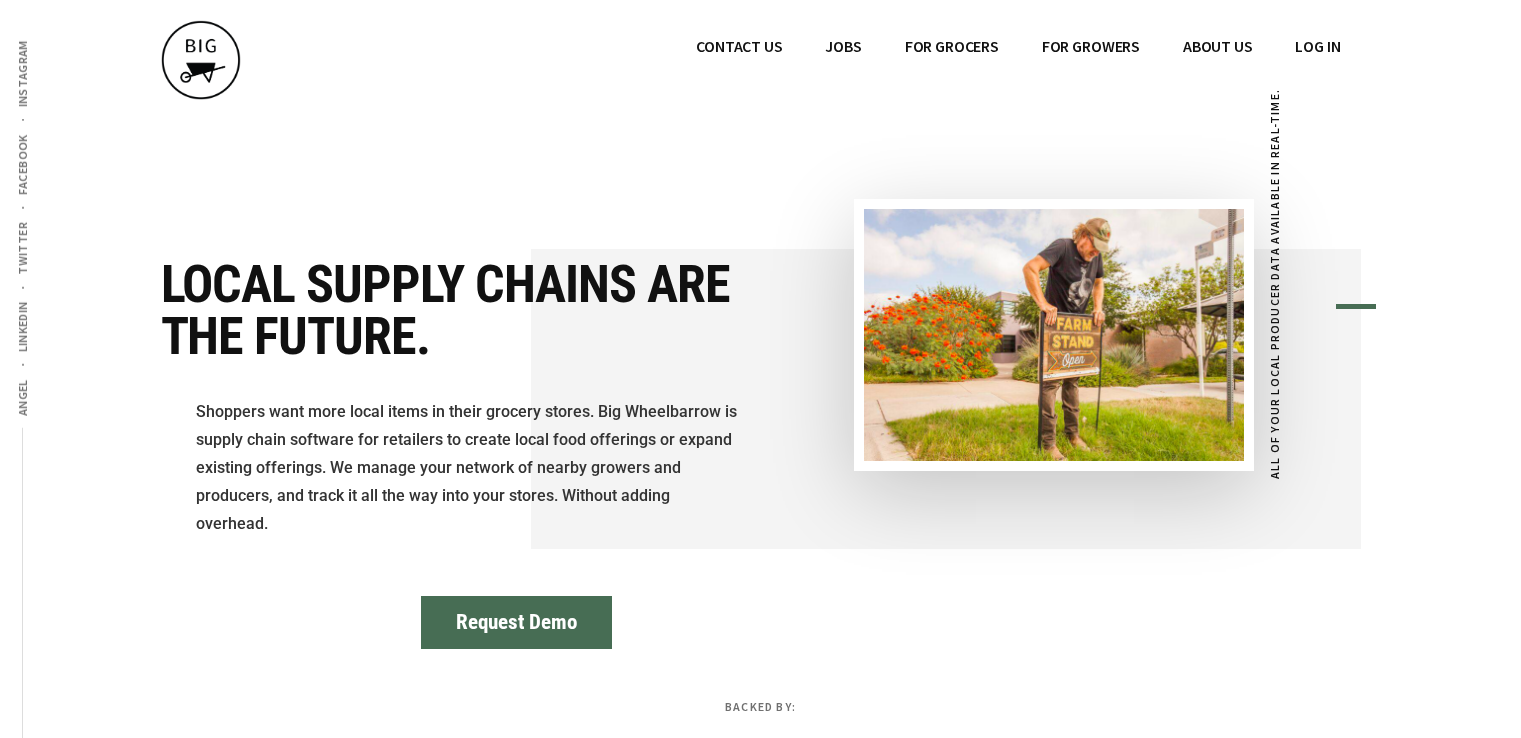 scroll, scrollTop: 0, scrollLeft: 0, axis: both 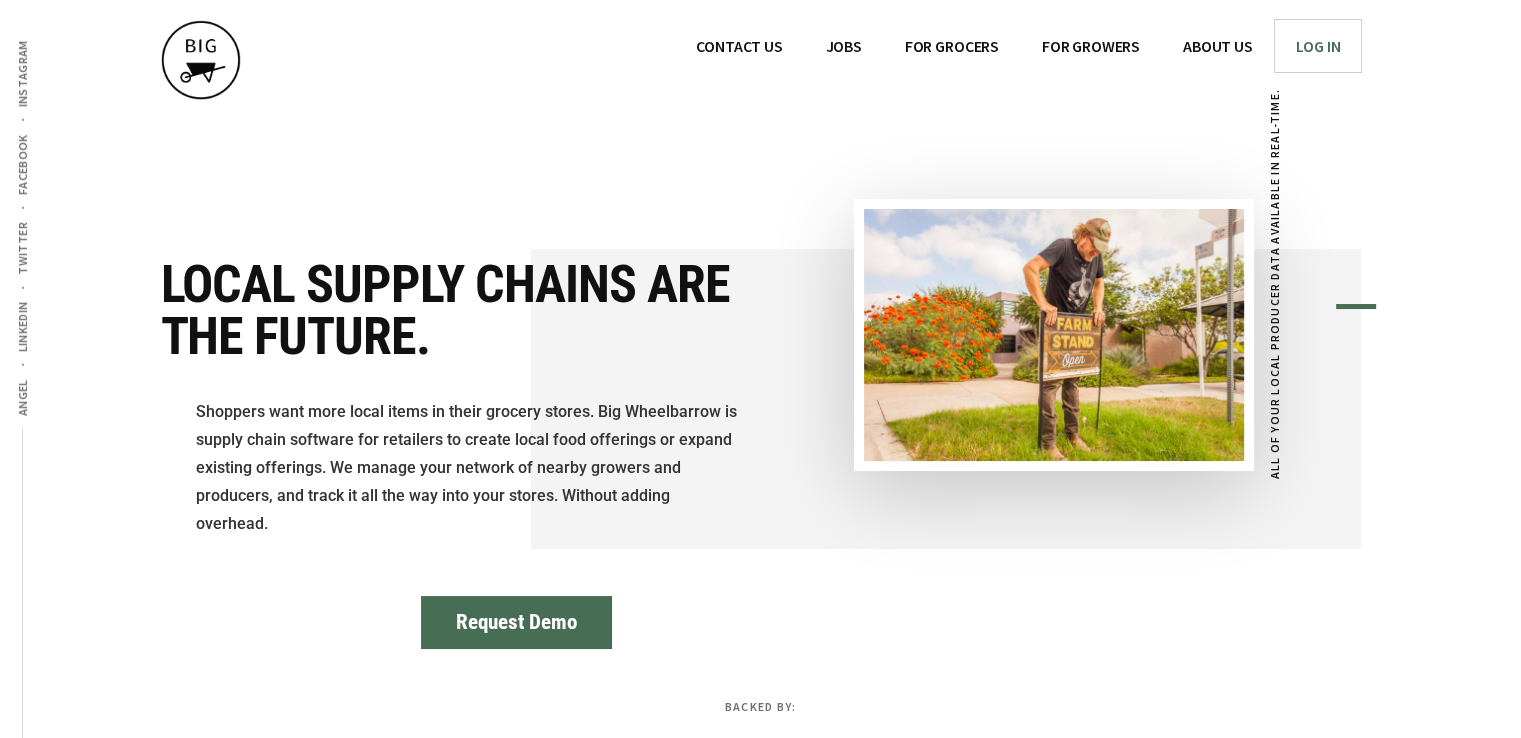 click on "Log In" at bounding box center (1317, 46) 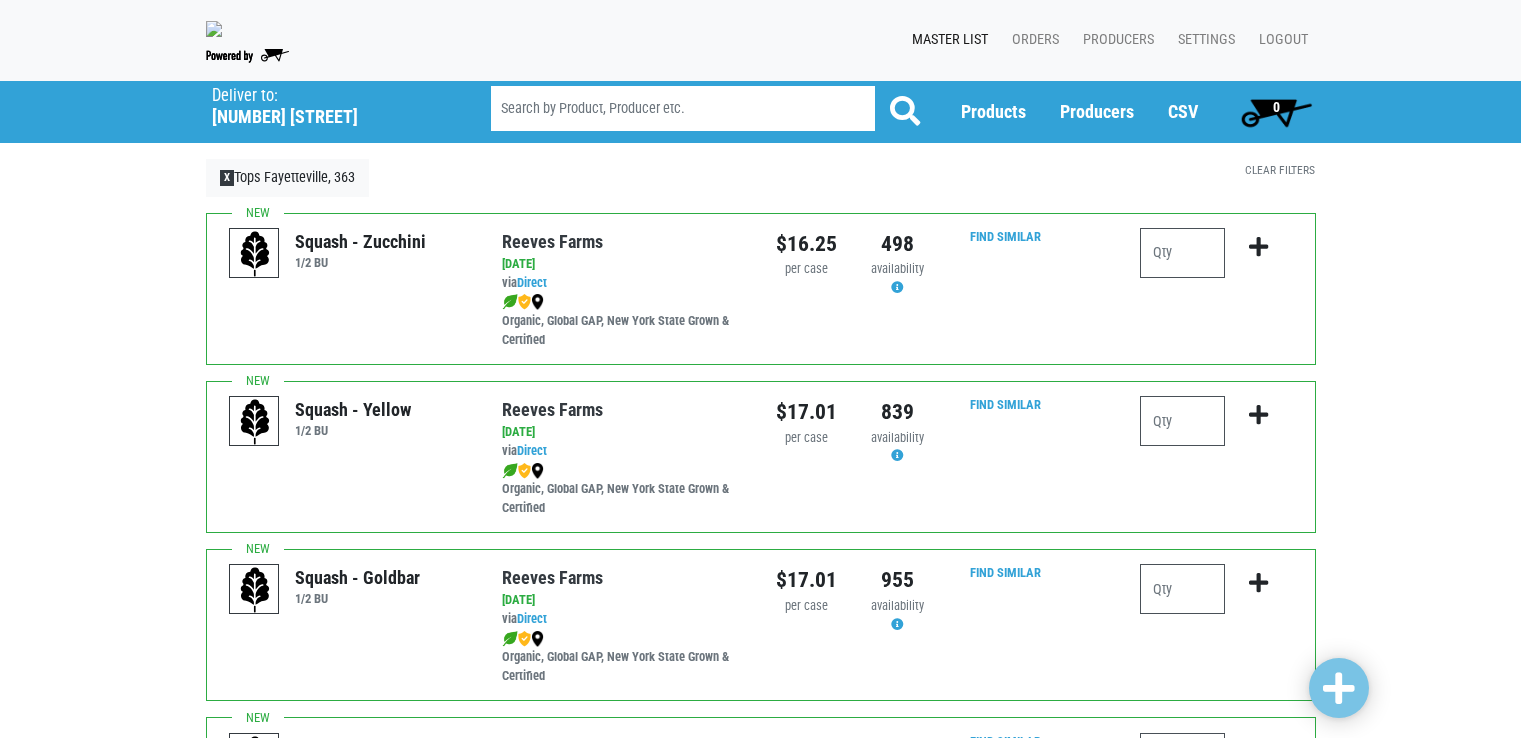 scroll, scrollTop: 0, scrollLeft: 0, axis: both 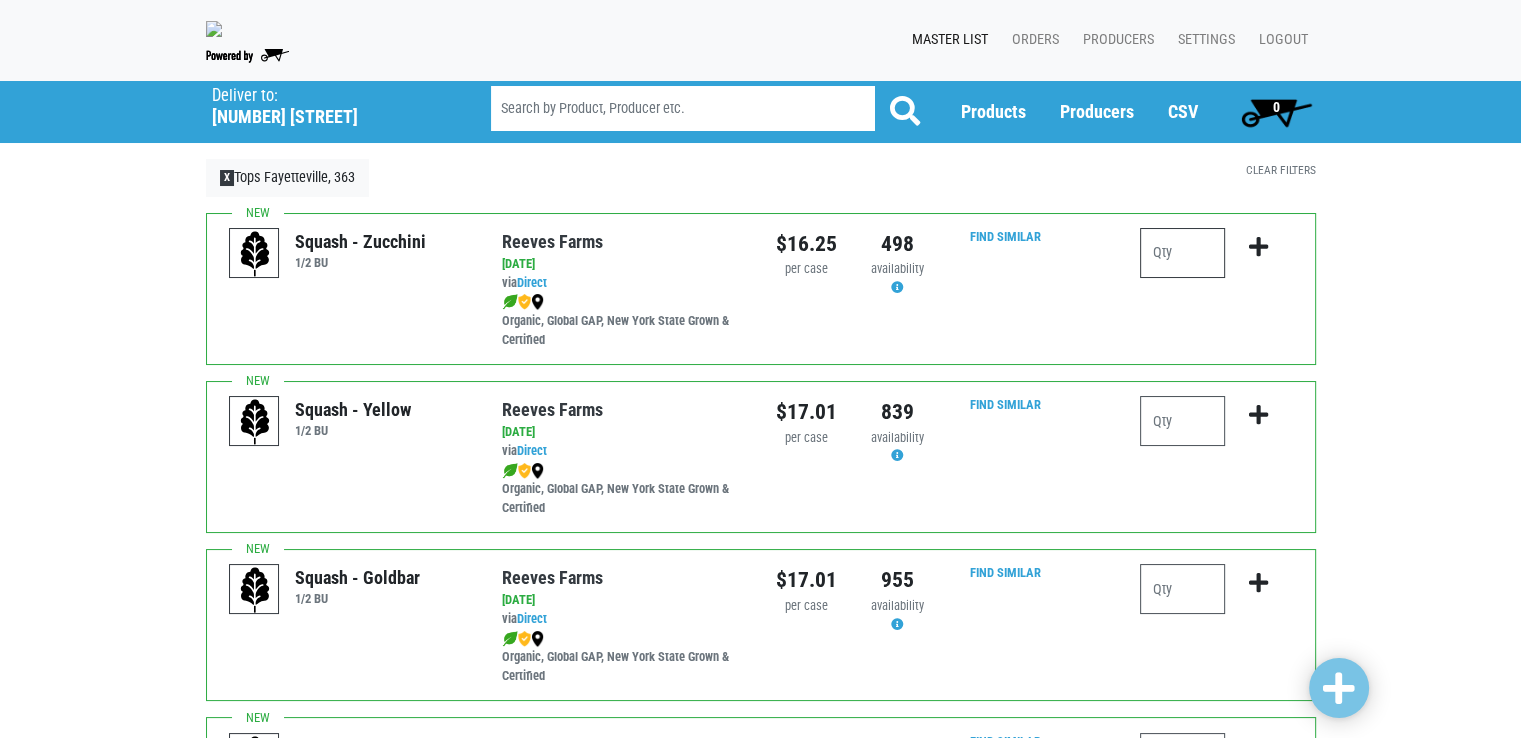 click at bounding box center (1182, 253) 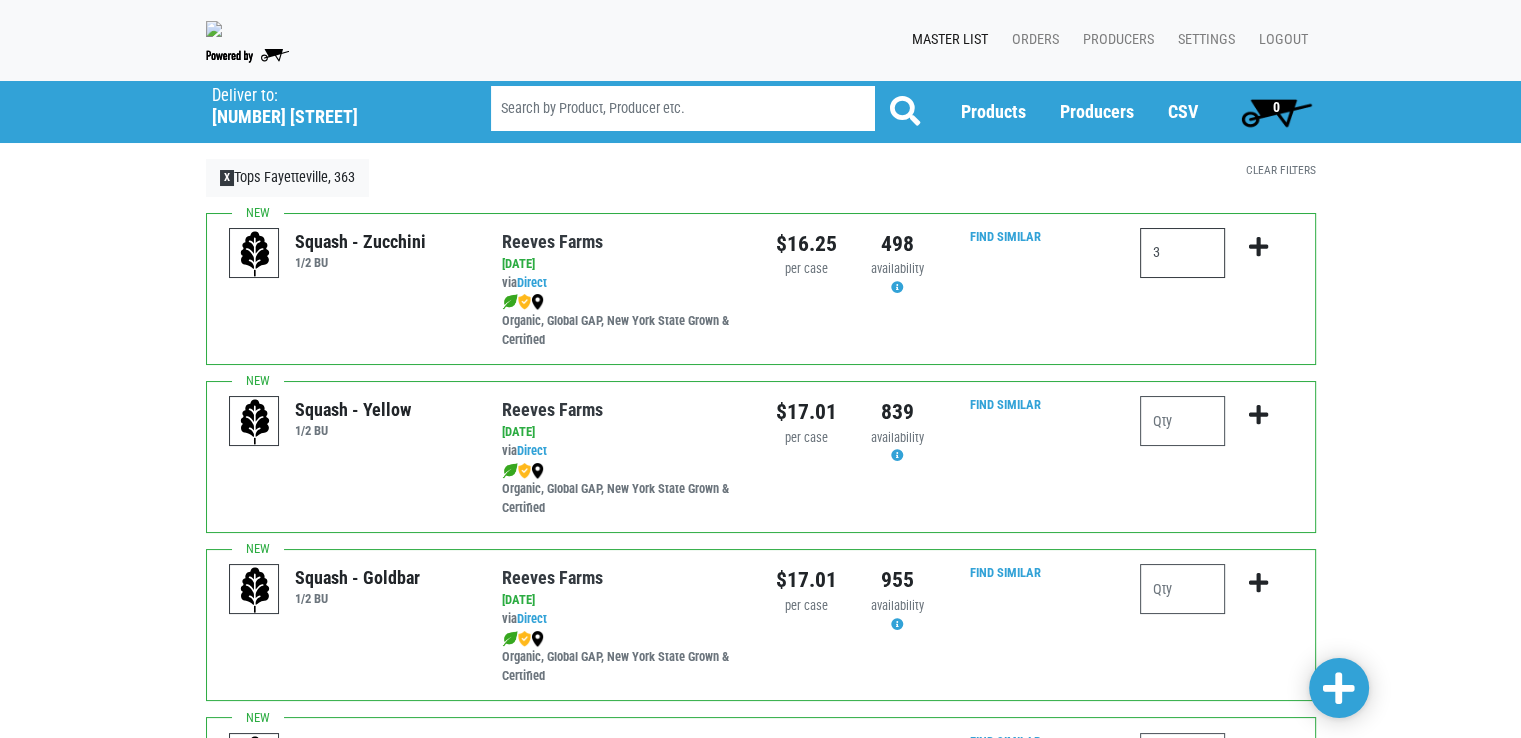 type on "3" 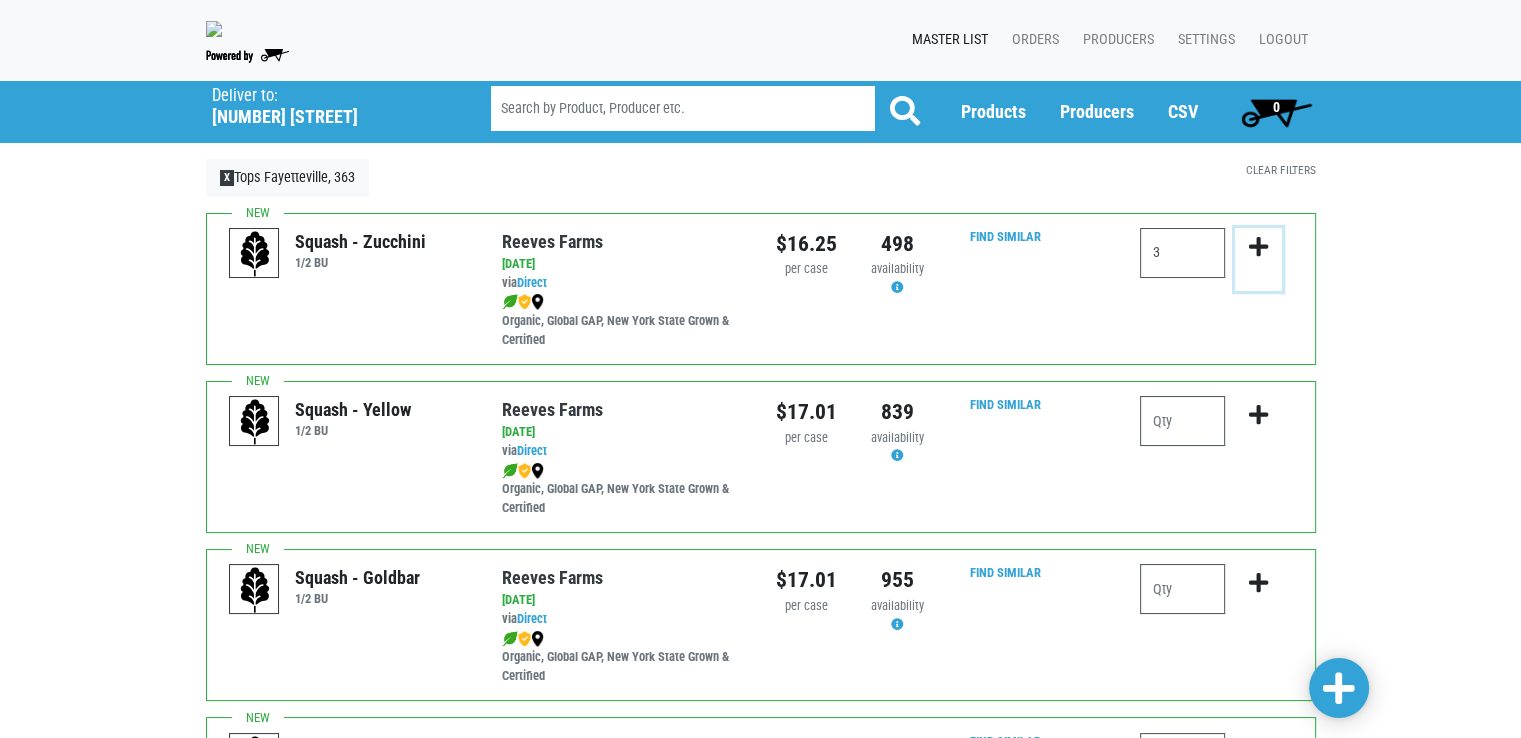 click at bounding box center [1258, 247] 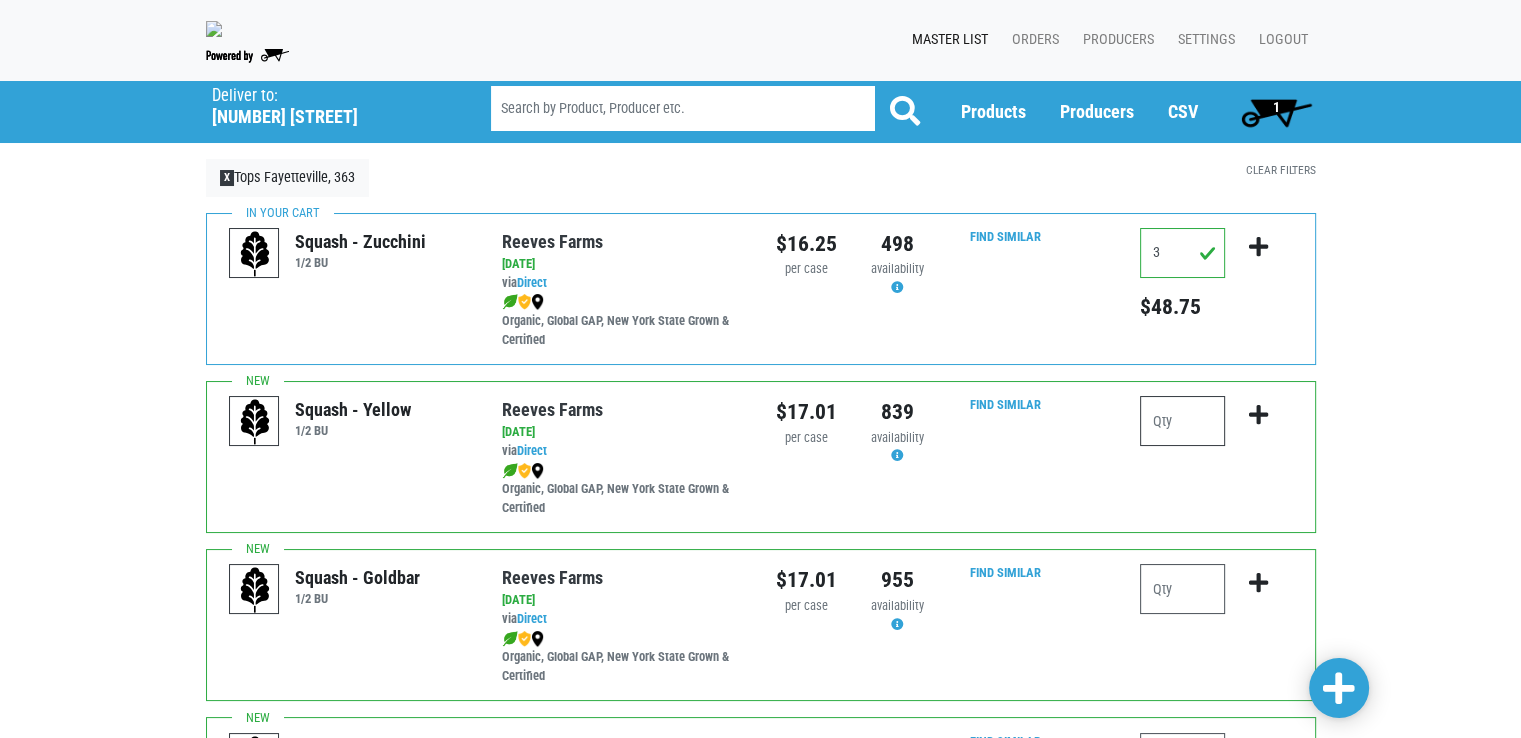 click at bounding box center [1182, 421] 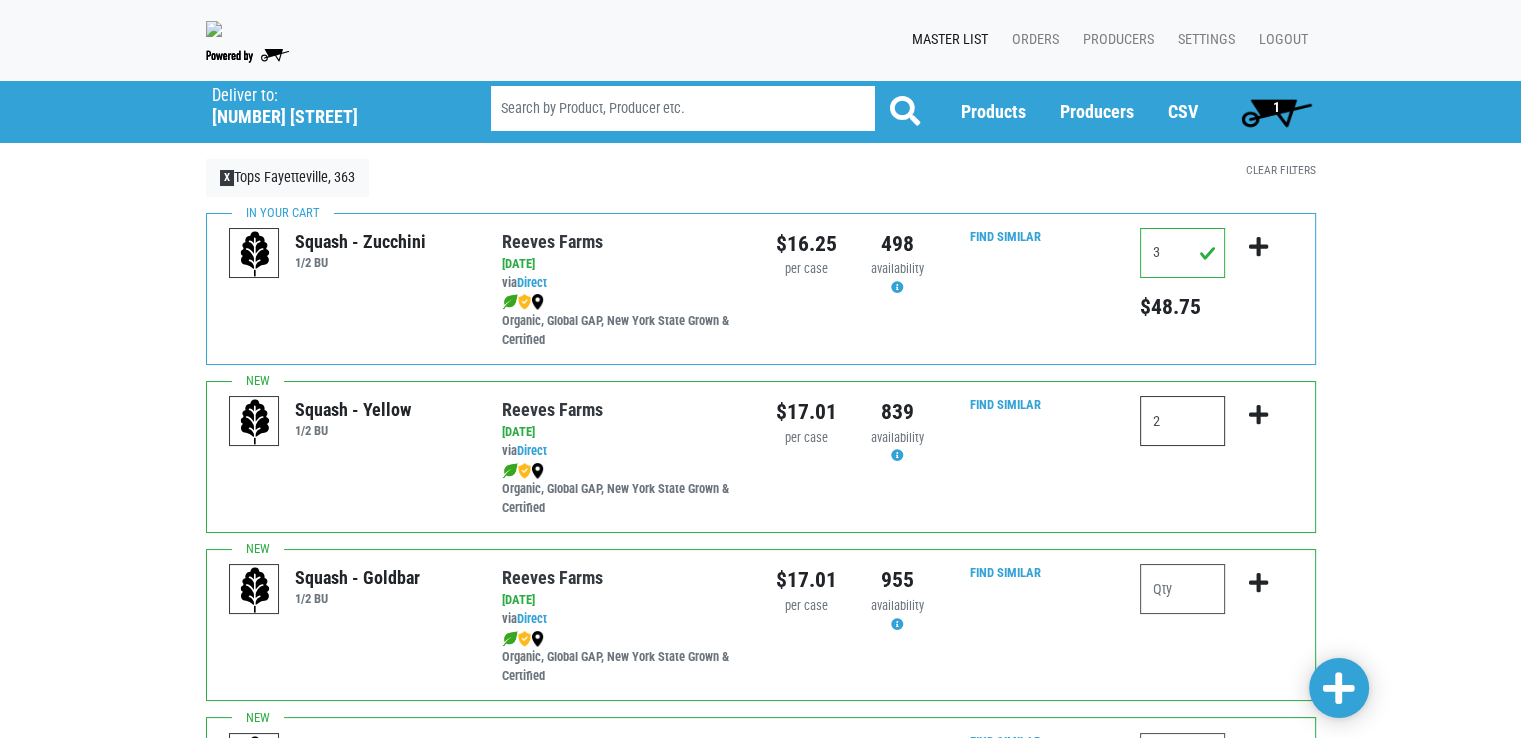 type on "2" 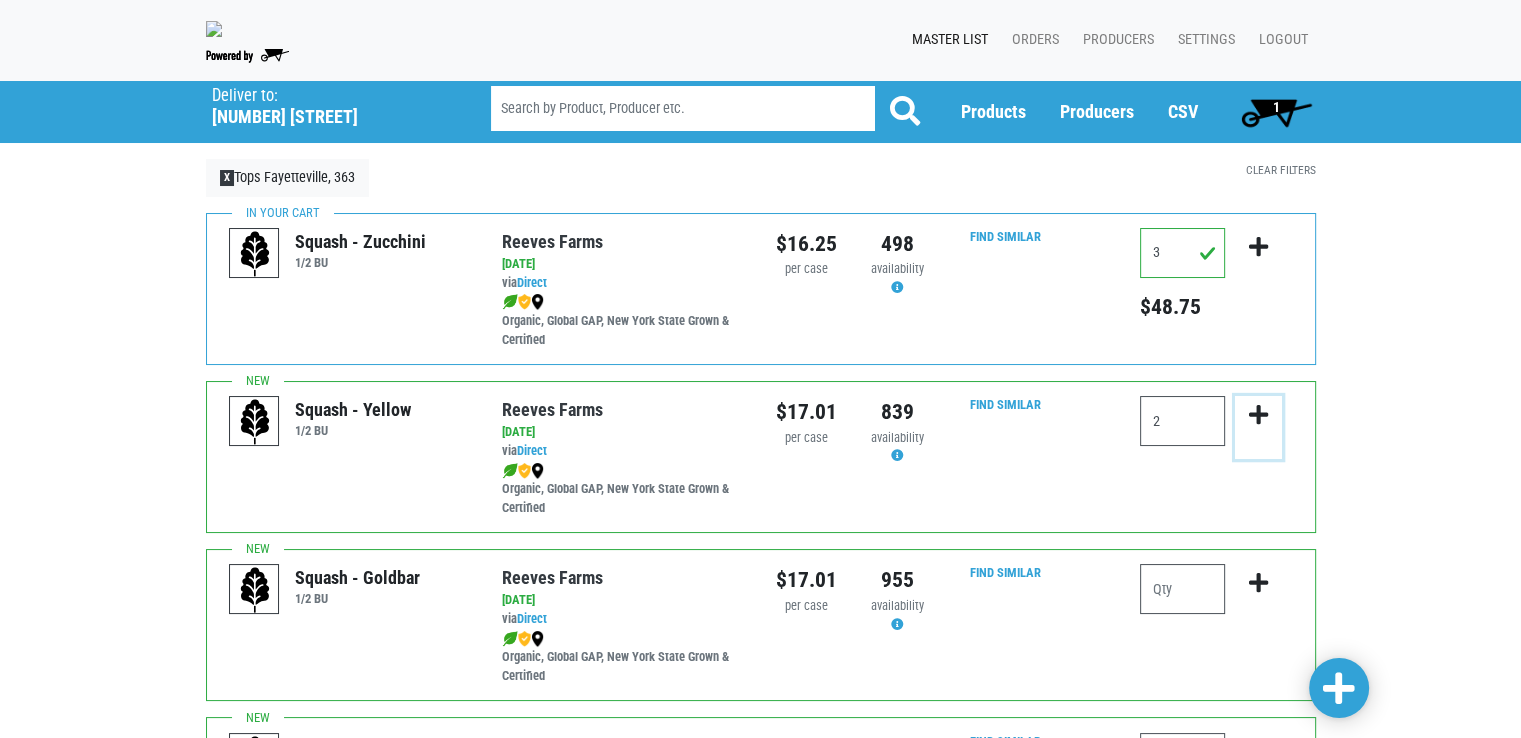 click at bounding box center [1258, 415] 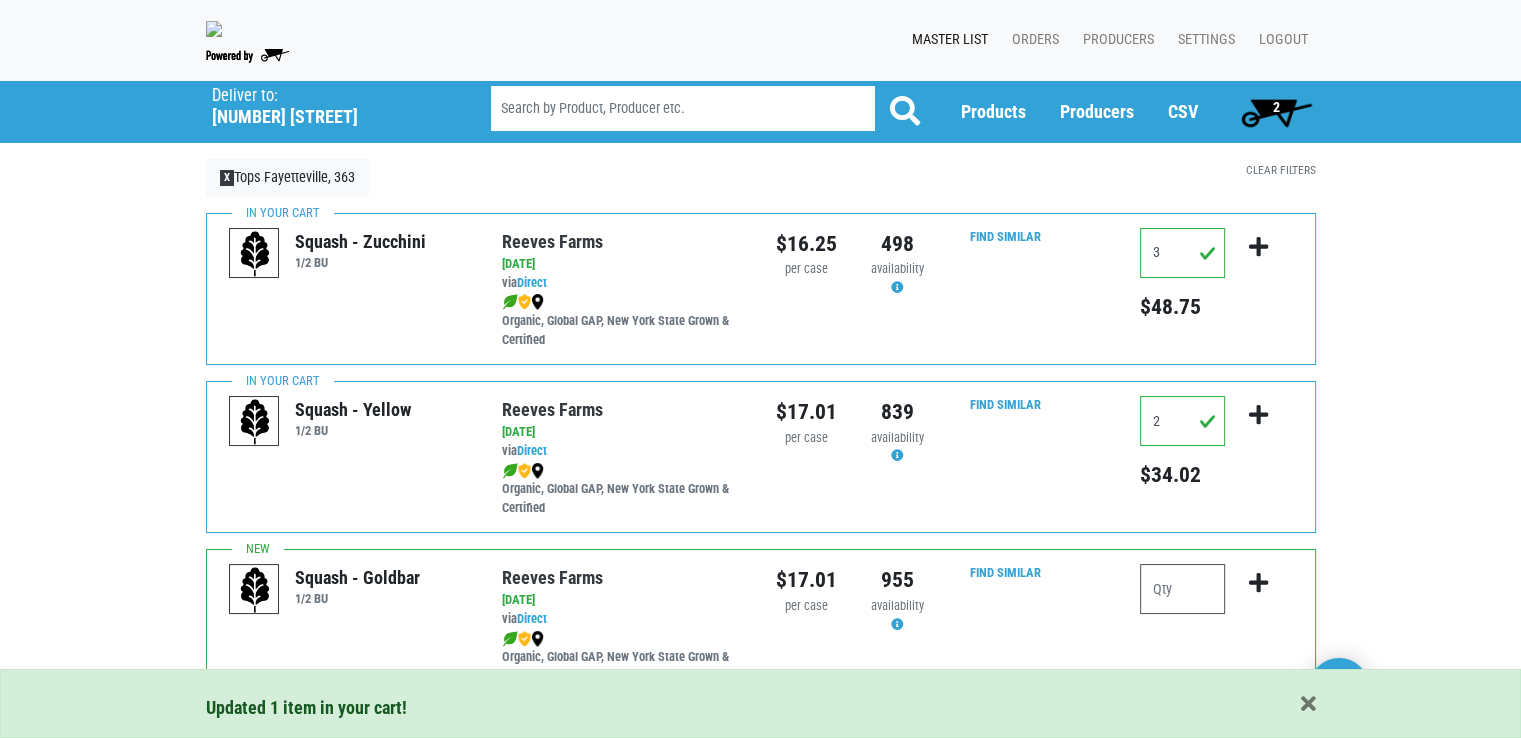 click on "Deliver To
Tops Fayetteville, 363 ([NUMBER] [STREET], [CITY], [STATE], USA)
Deliver to:
[NUMBER] [STREET]
Products
Case
Packaged Goods
Vegetables
Apply Direct" at bounding box center [760, 797] 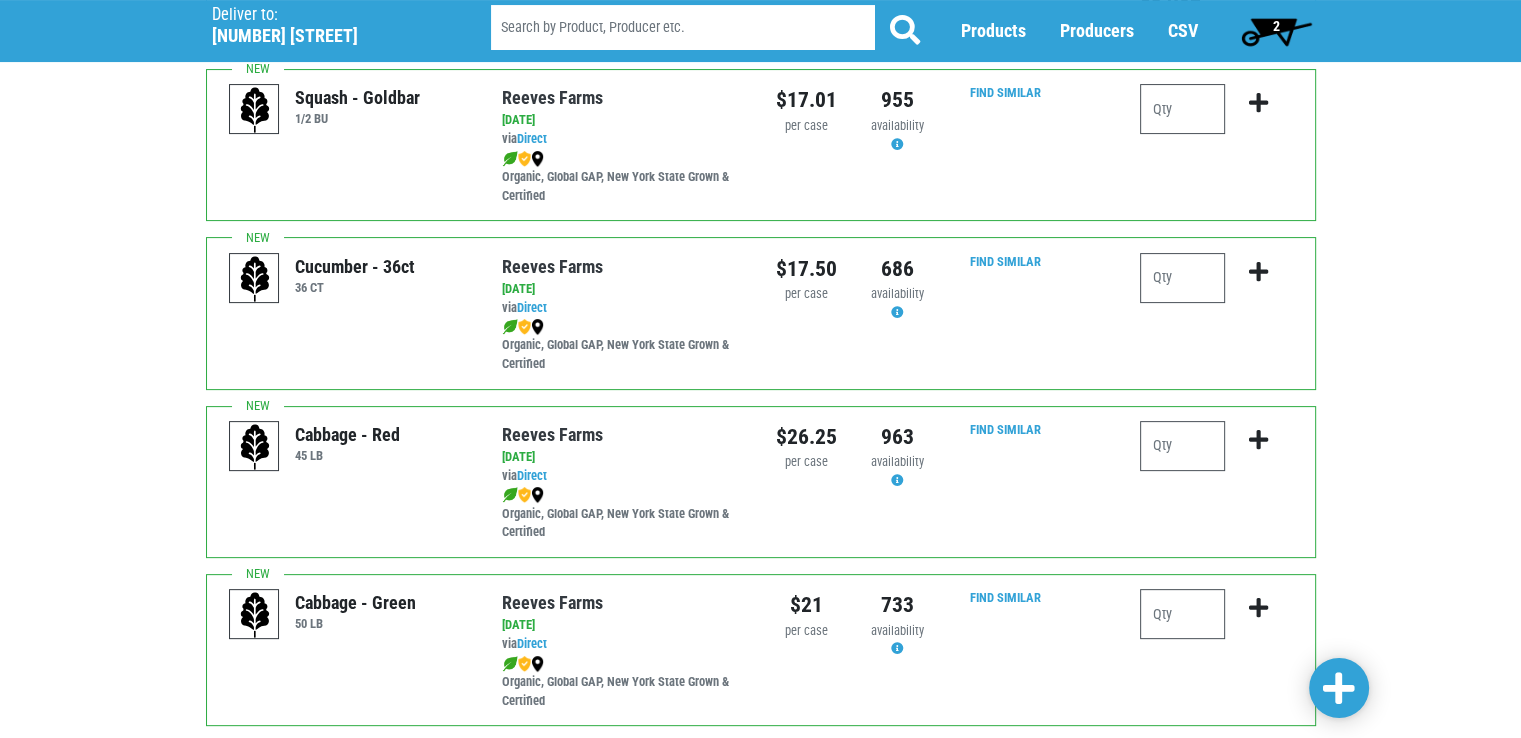 scroll, scrollTop: 520, scrollLeft: 0, axis: vertical 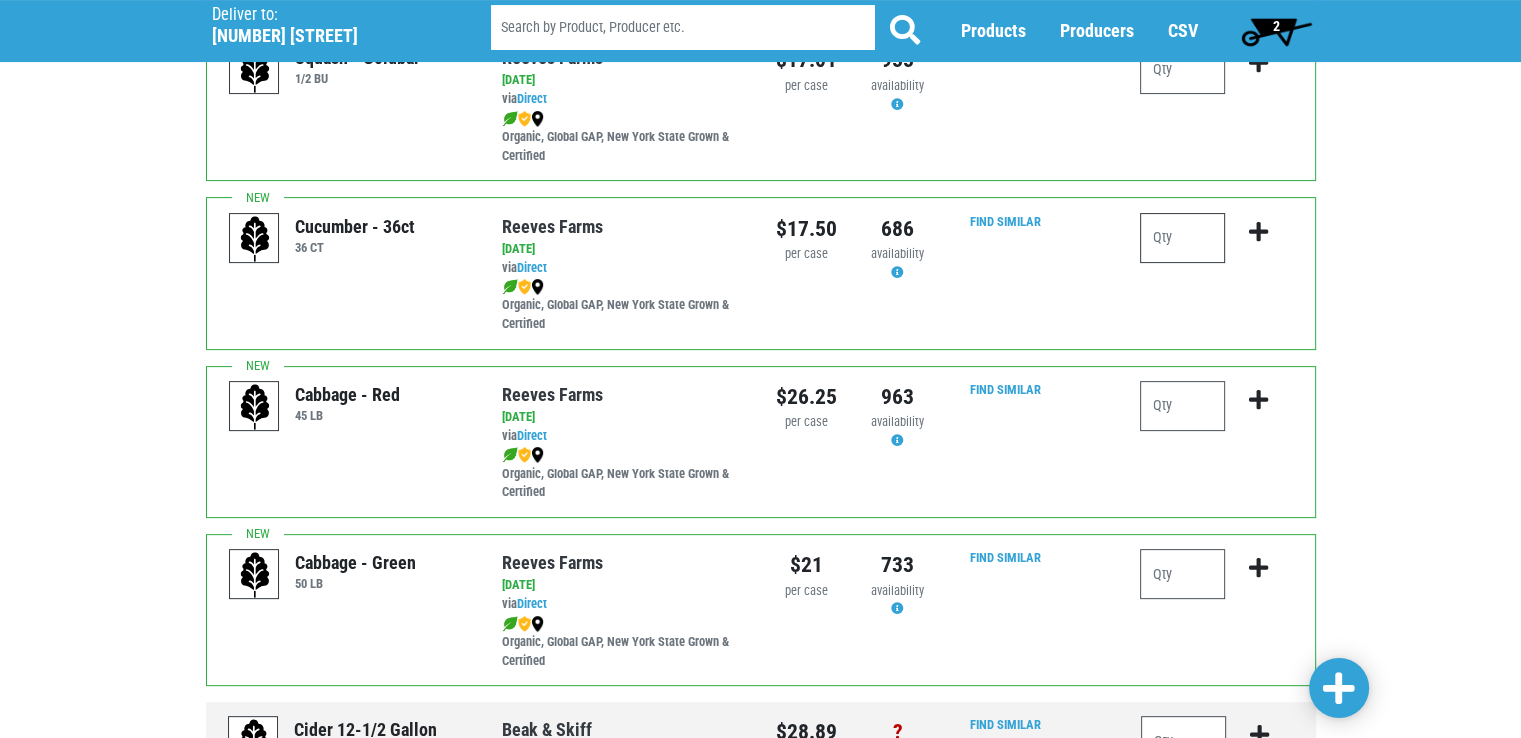 click at bounding box center [1182, 238] 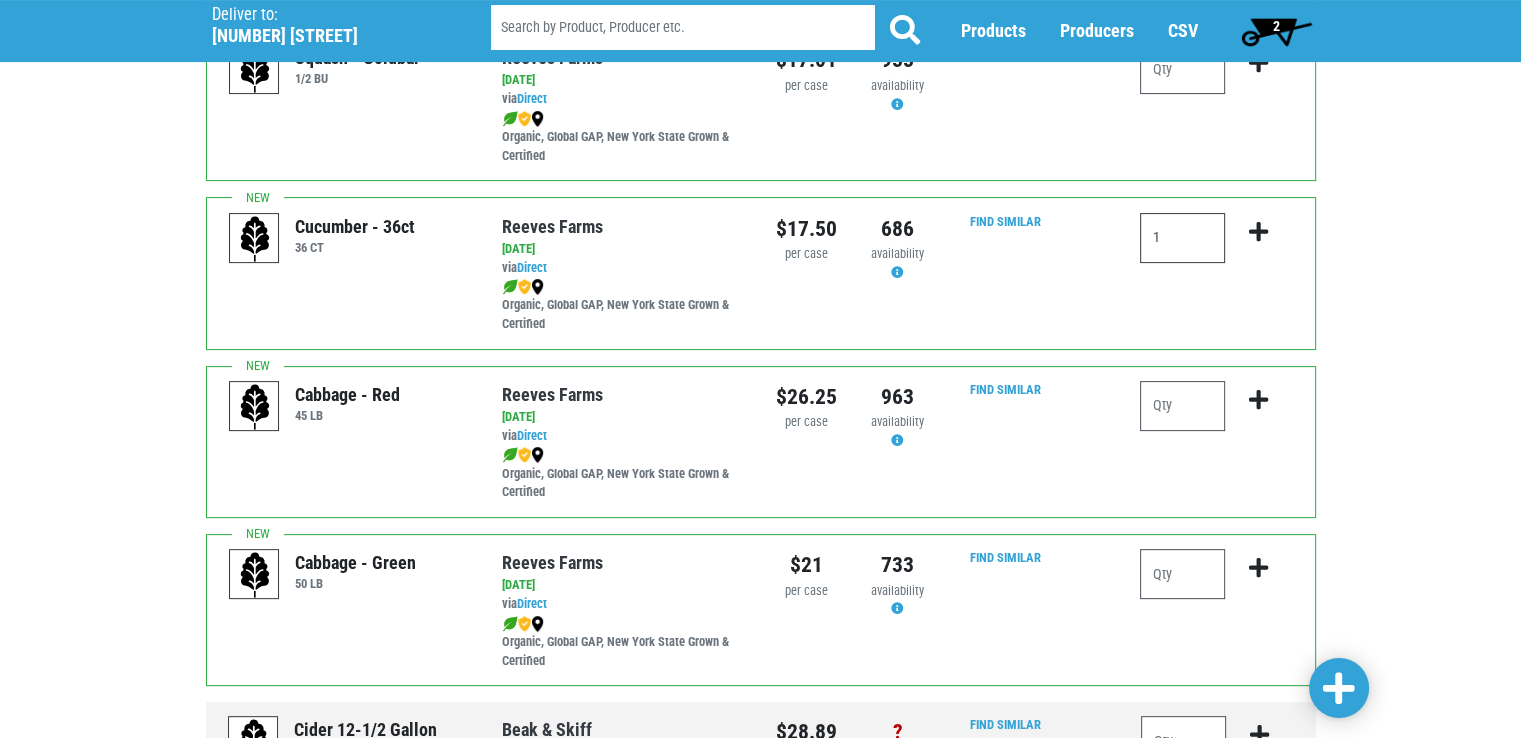 type on "1" 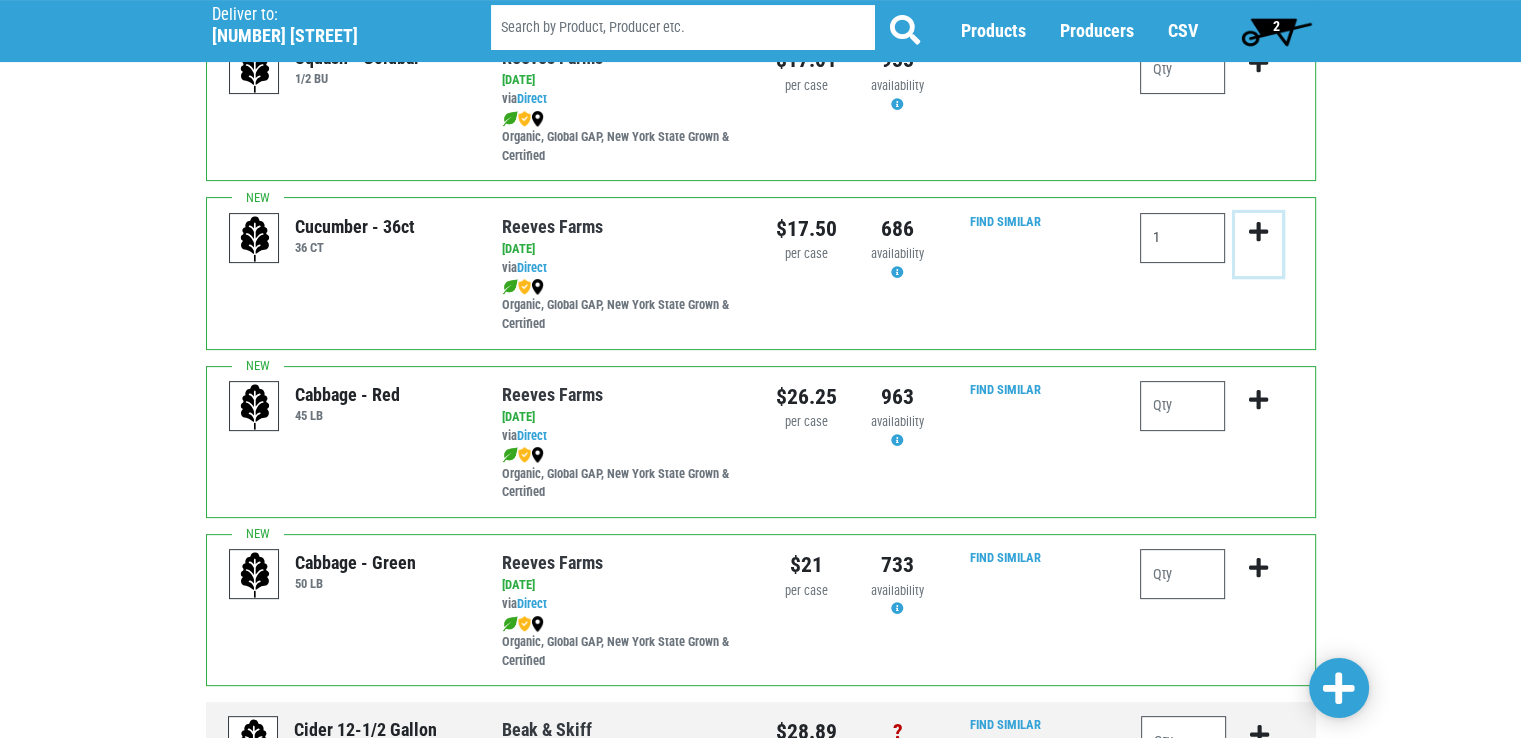 click at bounding box center [1258, 232] 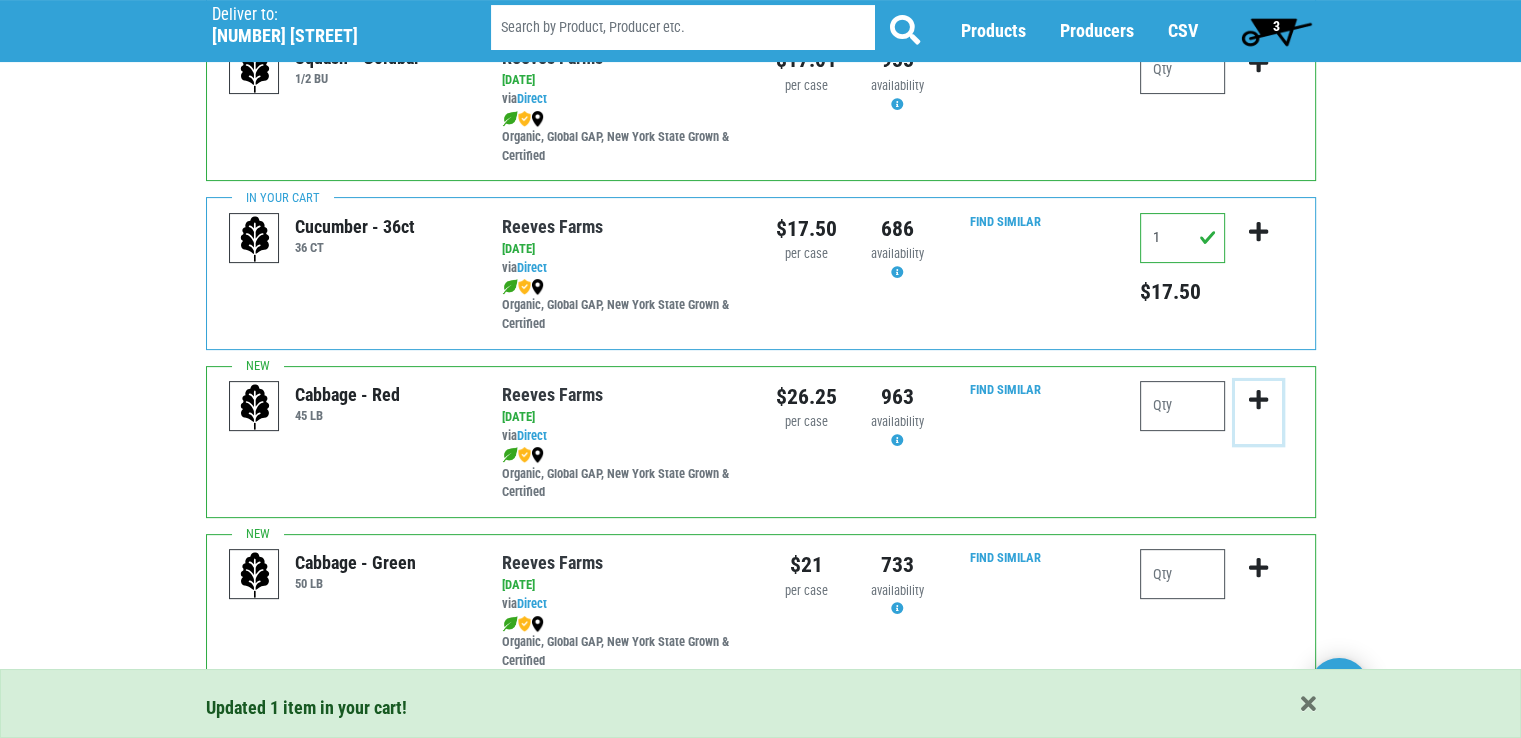 click at bounding box center [1258, 400] 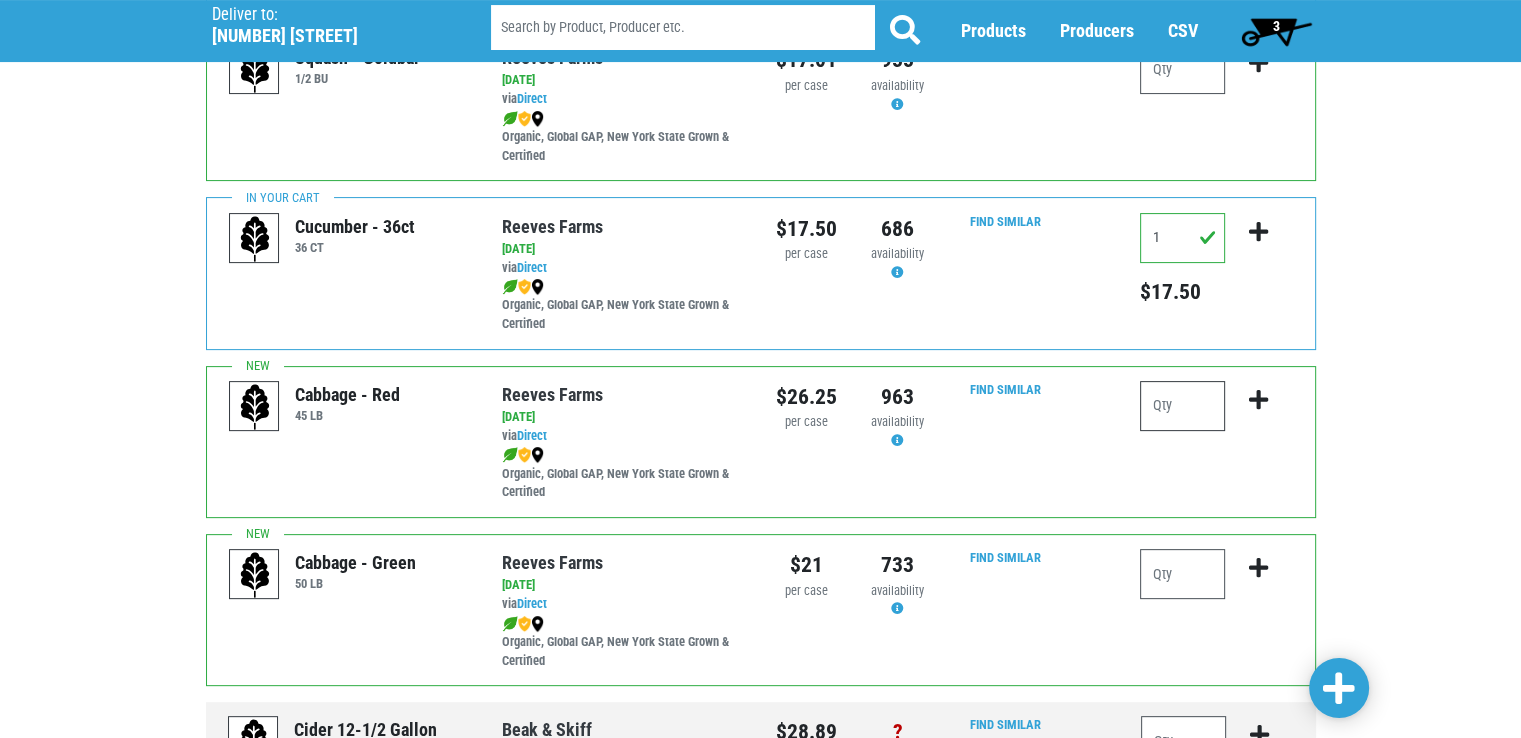click at bounding box center [1182, 406] 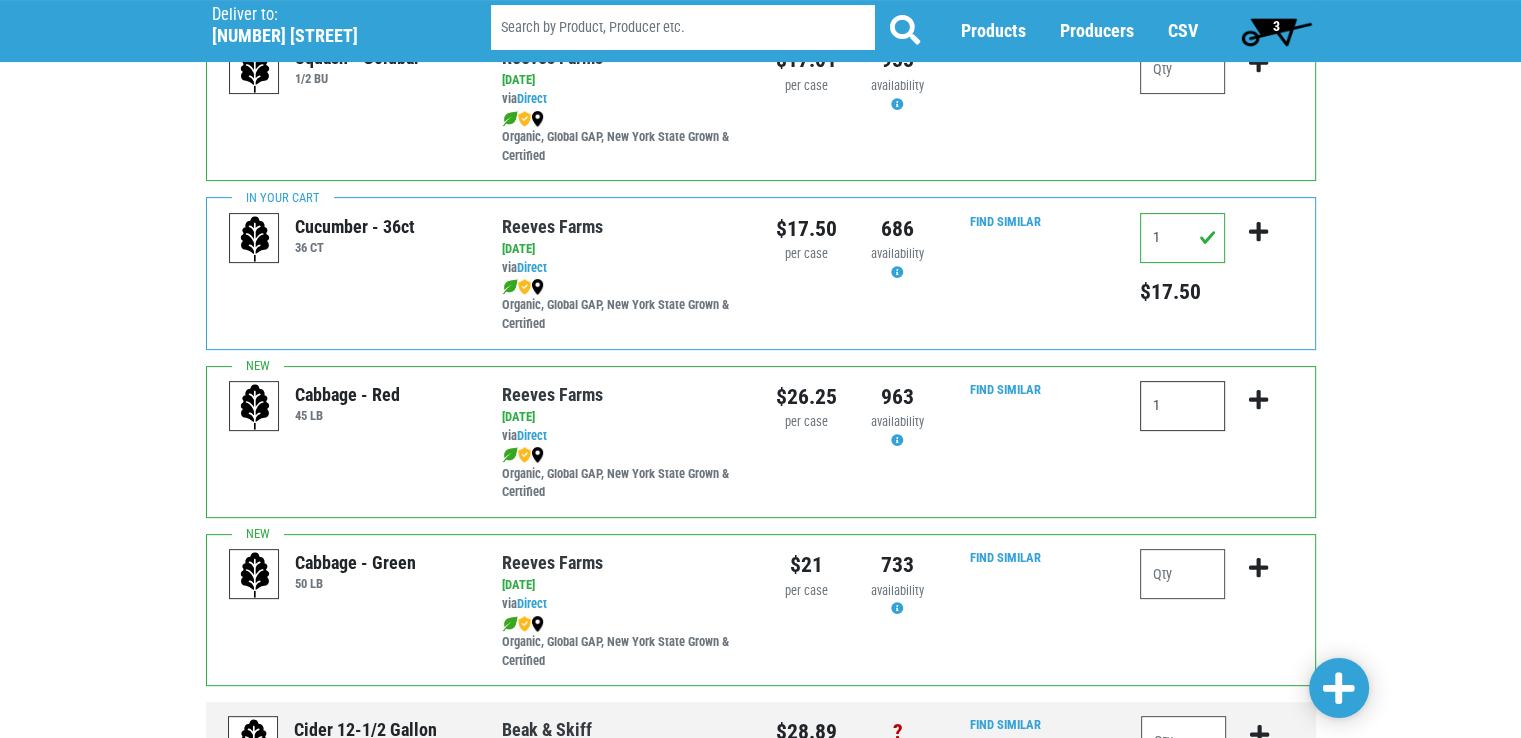 type on "1" 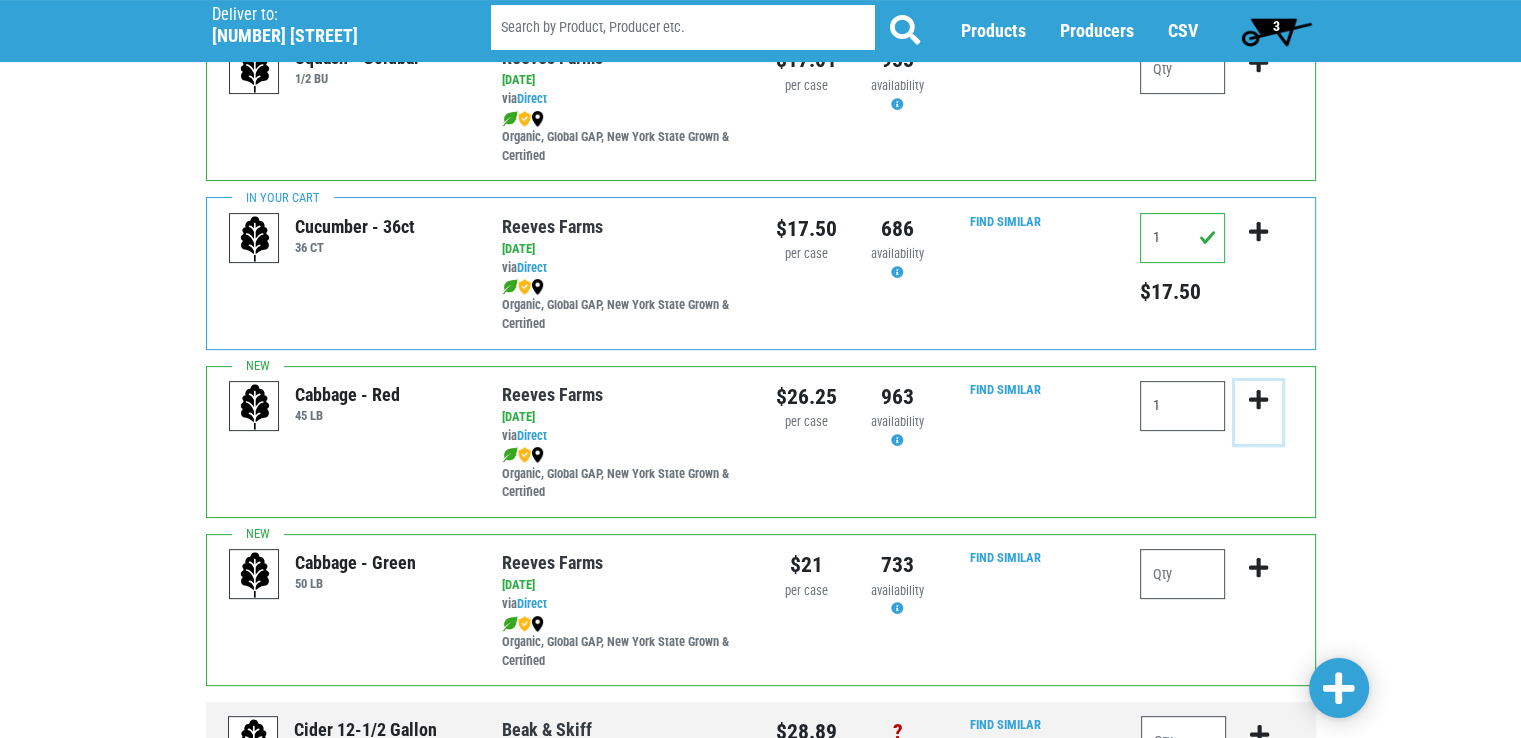click at bounding box center [1258, 412] 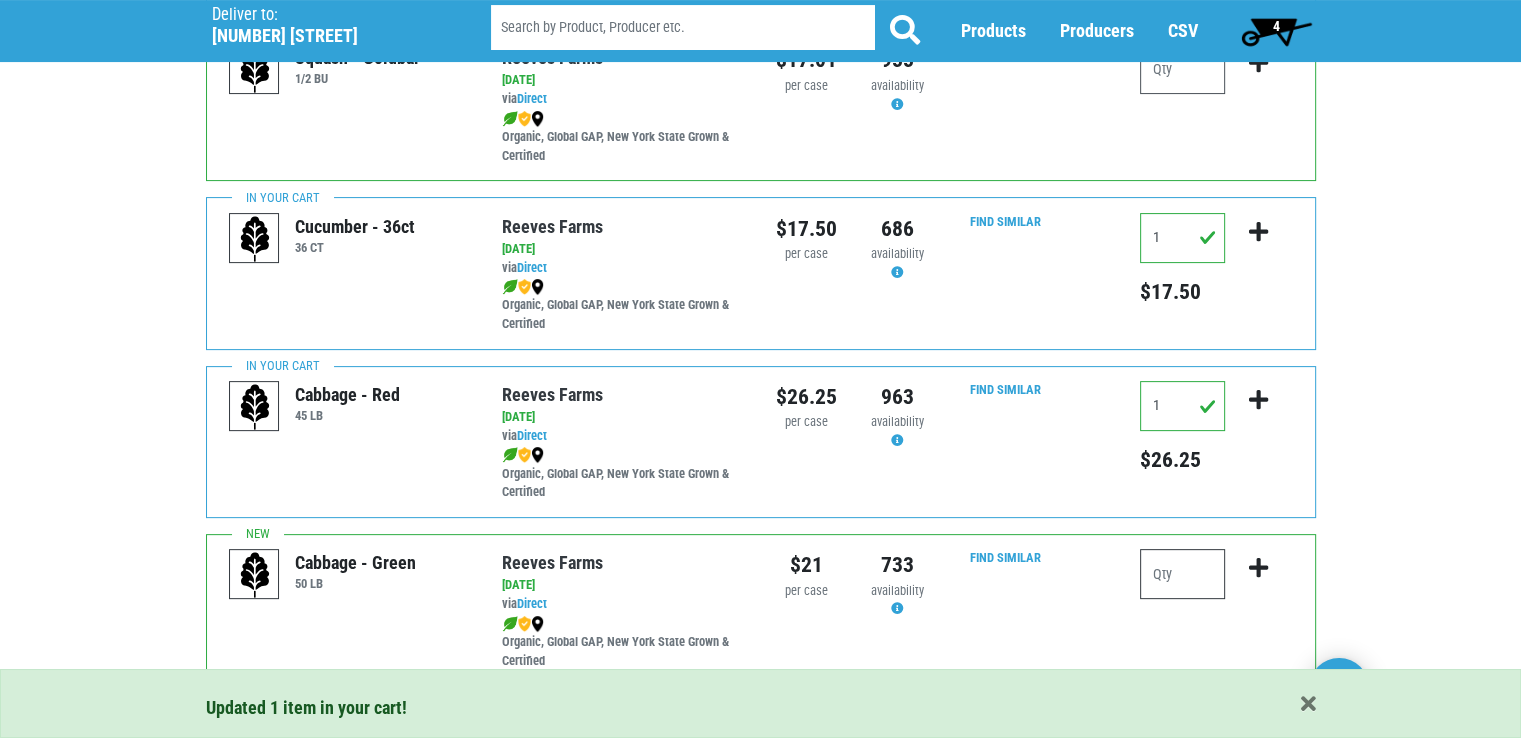 click at bounding box center (1182, 574) 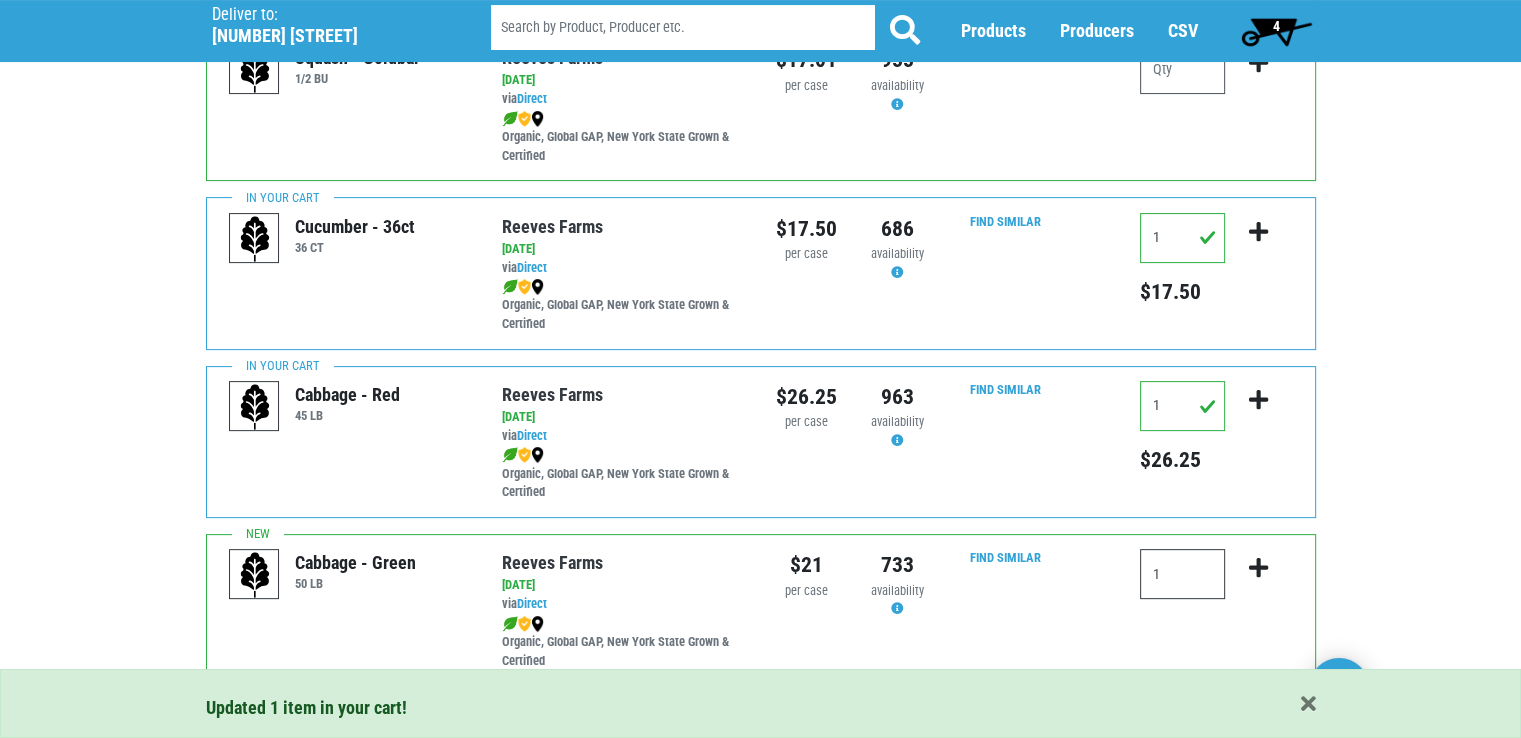 type on "1" 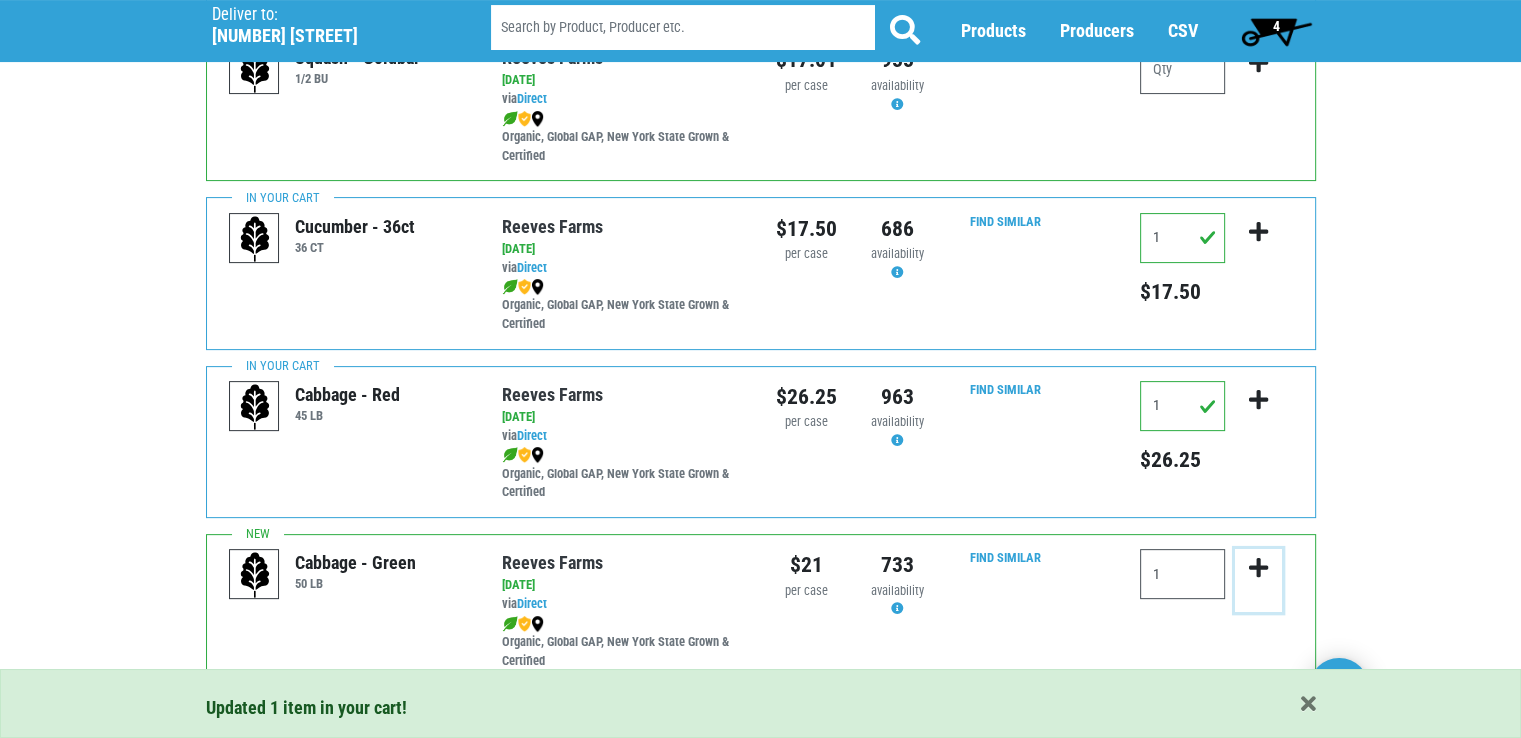 click at bounding box center [1258, 568] 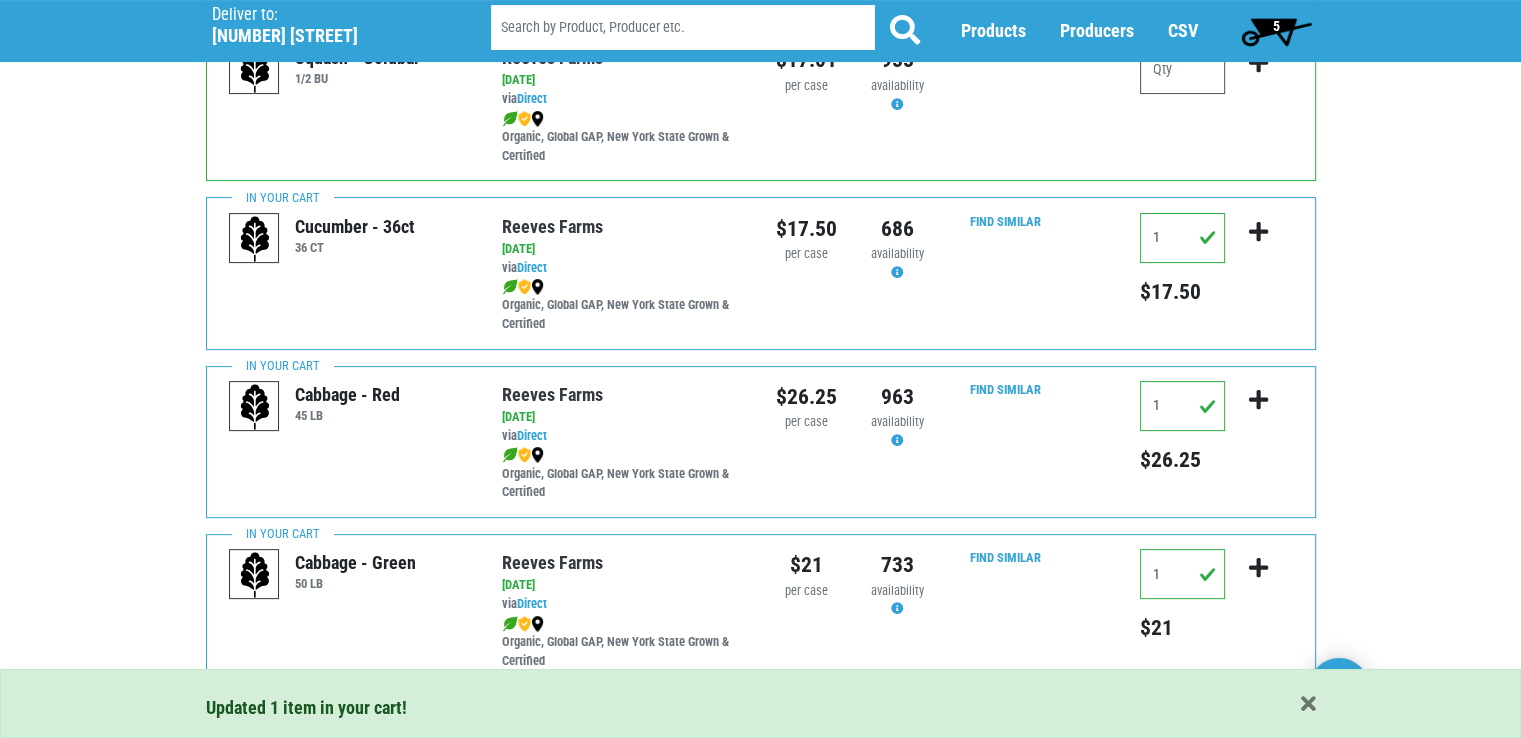 click on "Deliver To
Tops Fayetteville, 363 ([NUMBER] [STREET], [CITY], [STATE], USA)
Deliver to:
[NUMBER] [STREET]
Products
Case
Packaged Goods
Vegetables
Apply Direct" at bounding box center [760, 277] 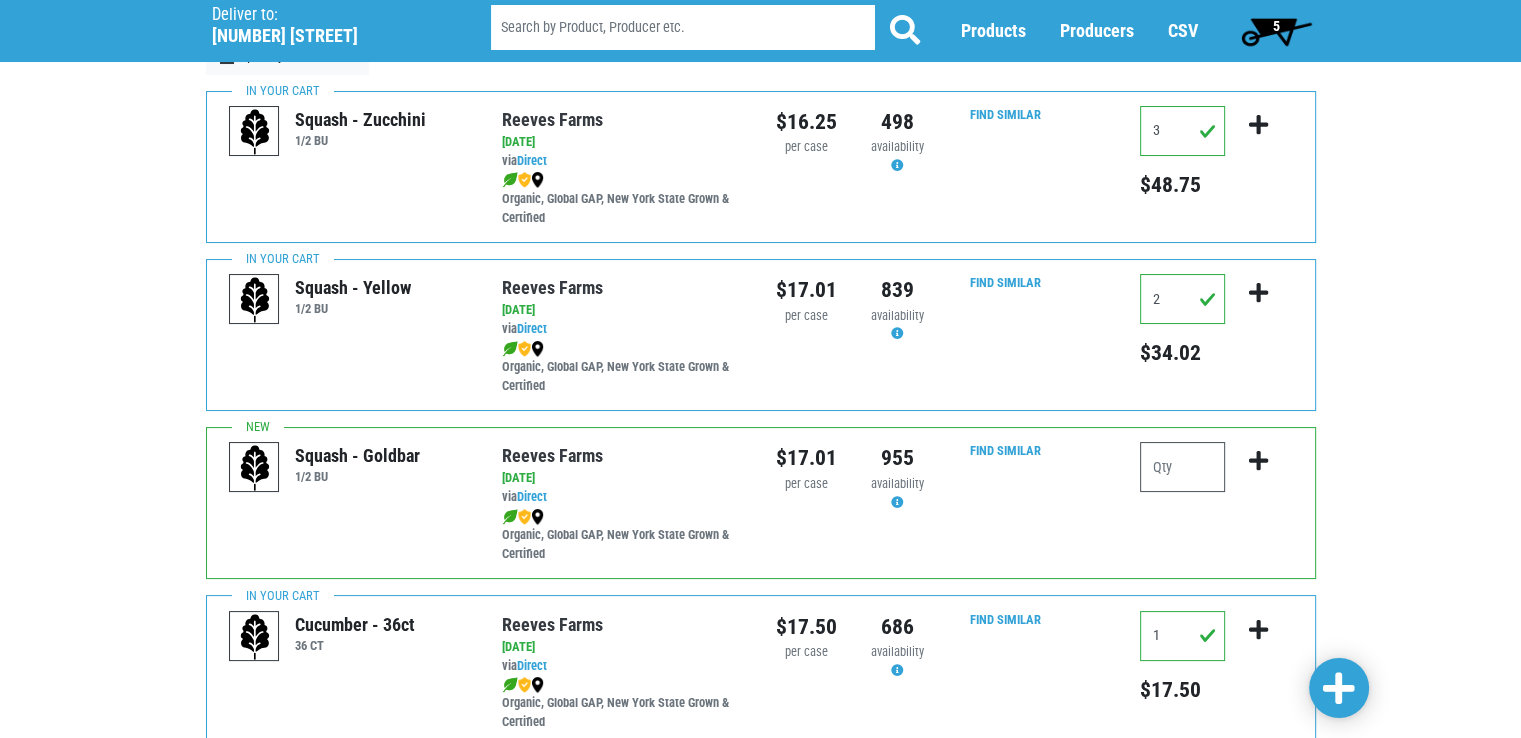 scroll, scrollTop: 0, scrollLeft: 0, axis: both 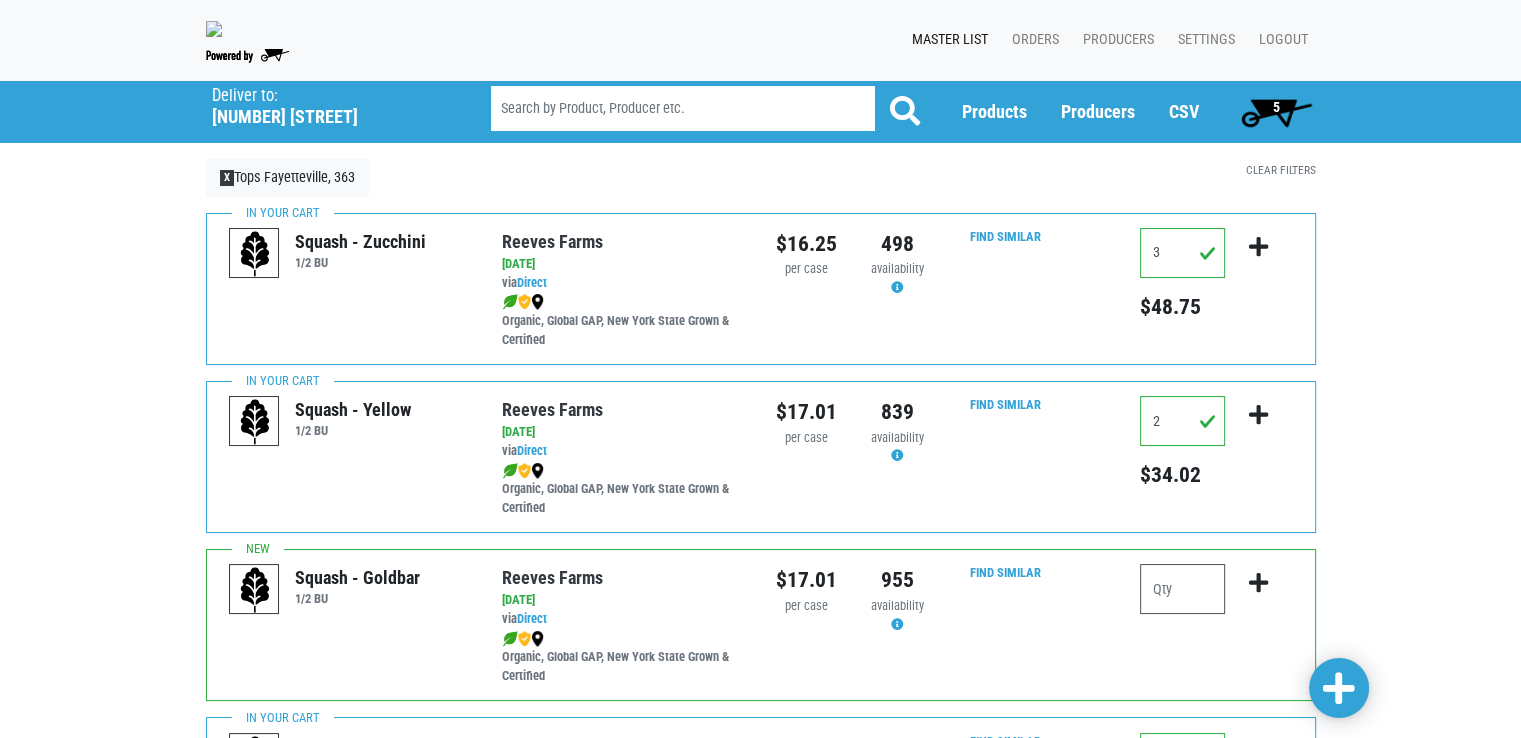 click on "5" at bounding box center [1276, 107] 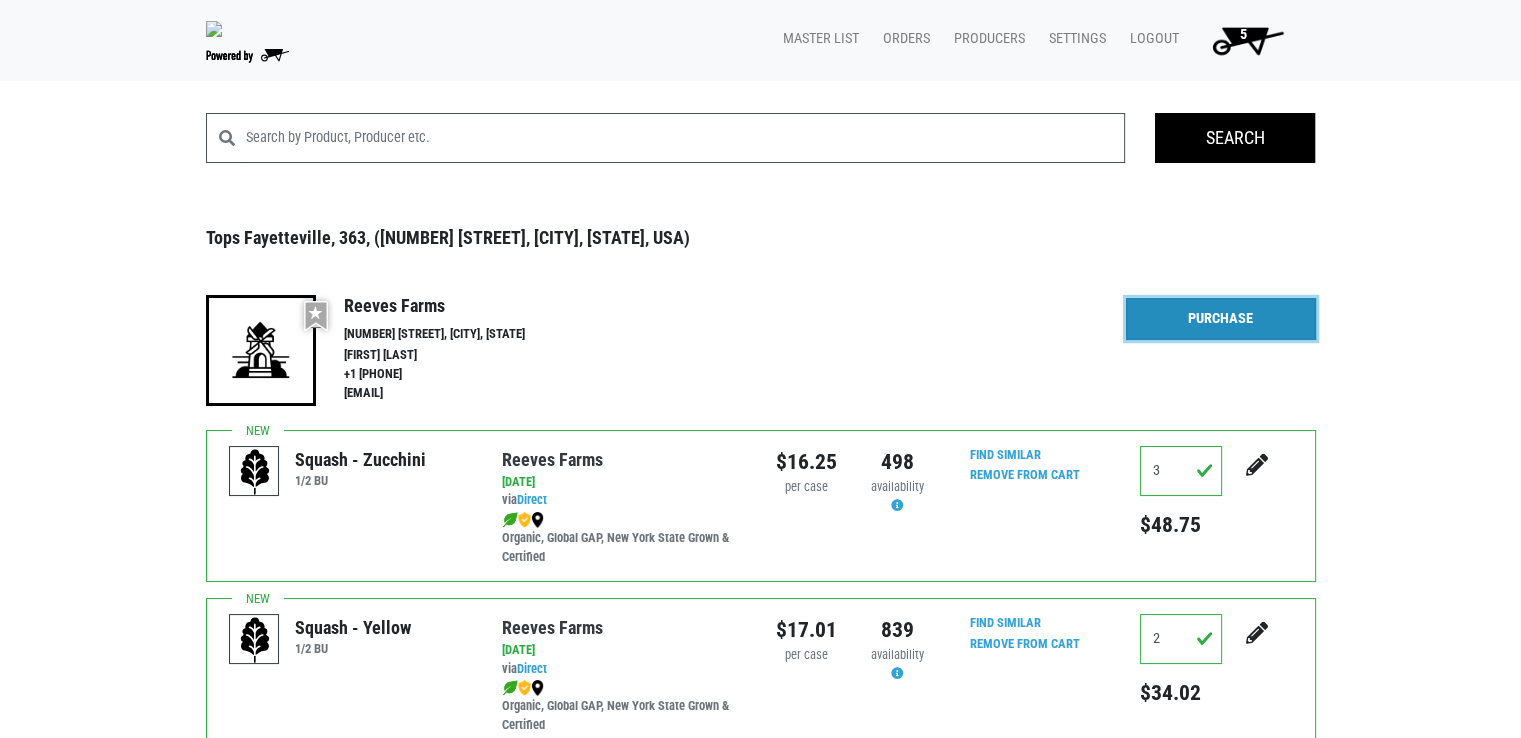 click on "Purchase" at bounding box center (1221, 319) 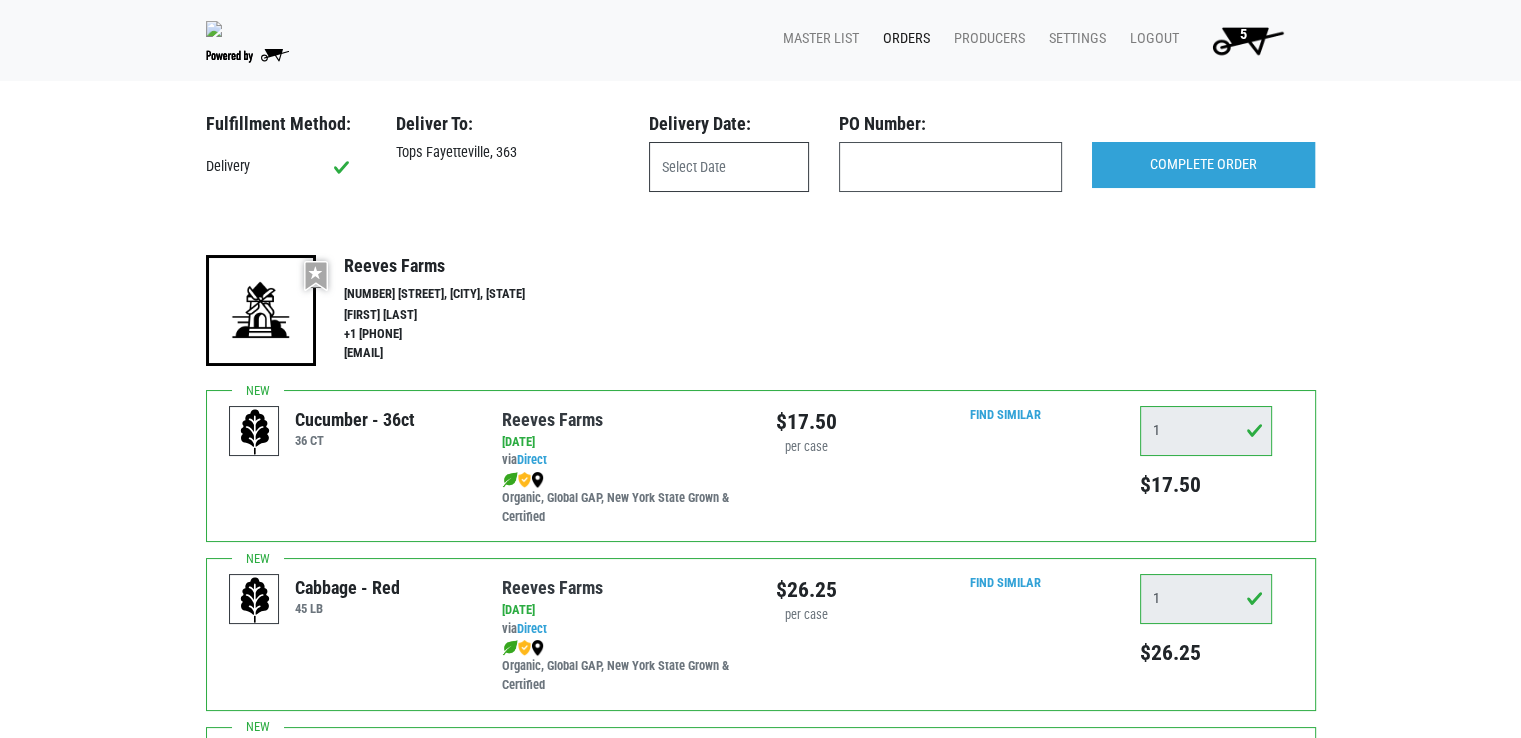 click at bounding box center (729, 167) 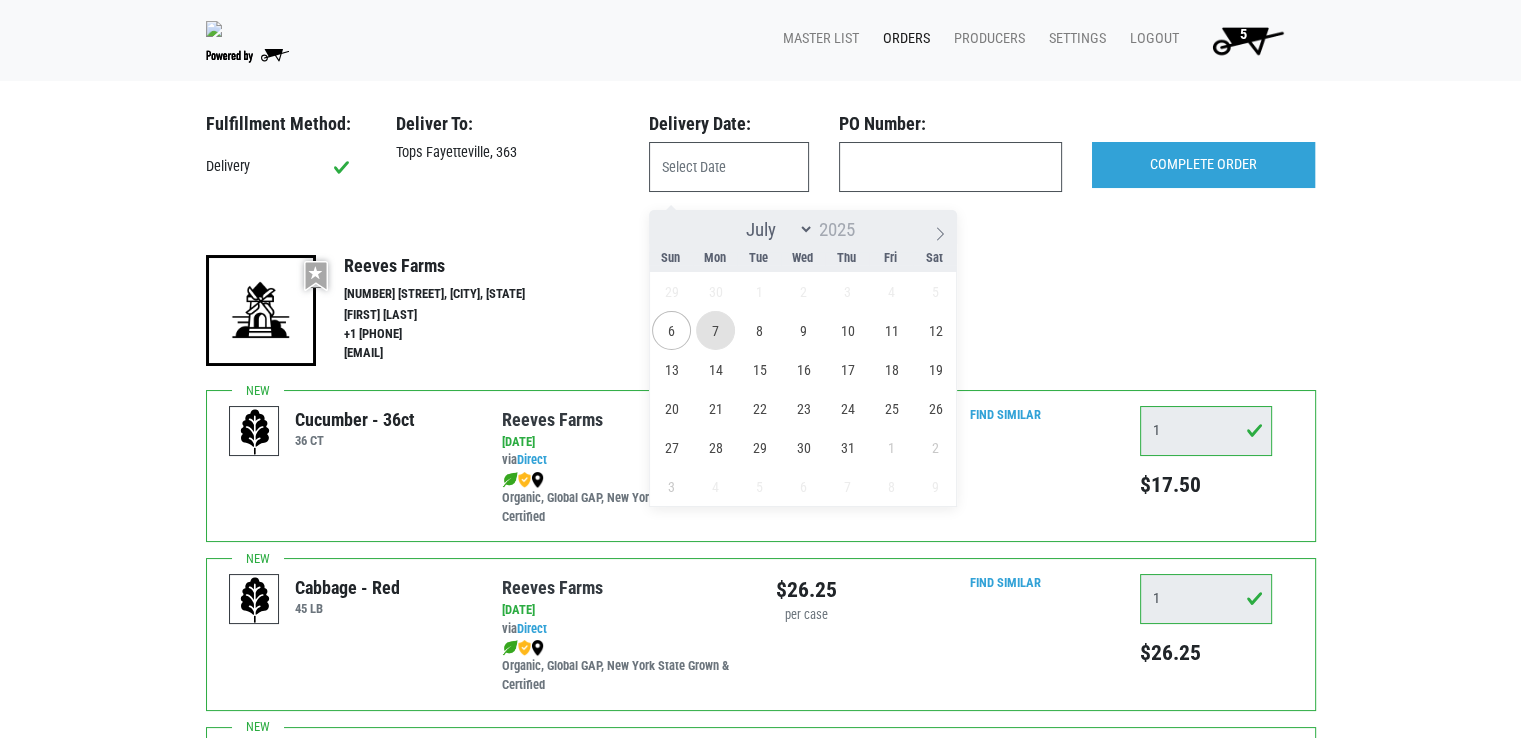 click on "7" at bounding box center (715, 330) 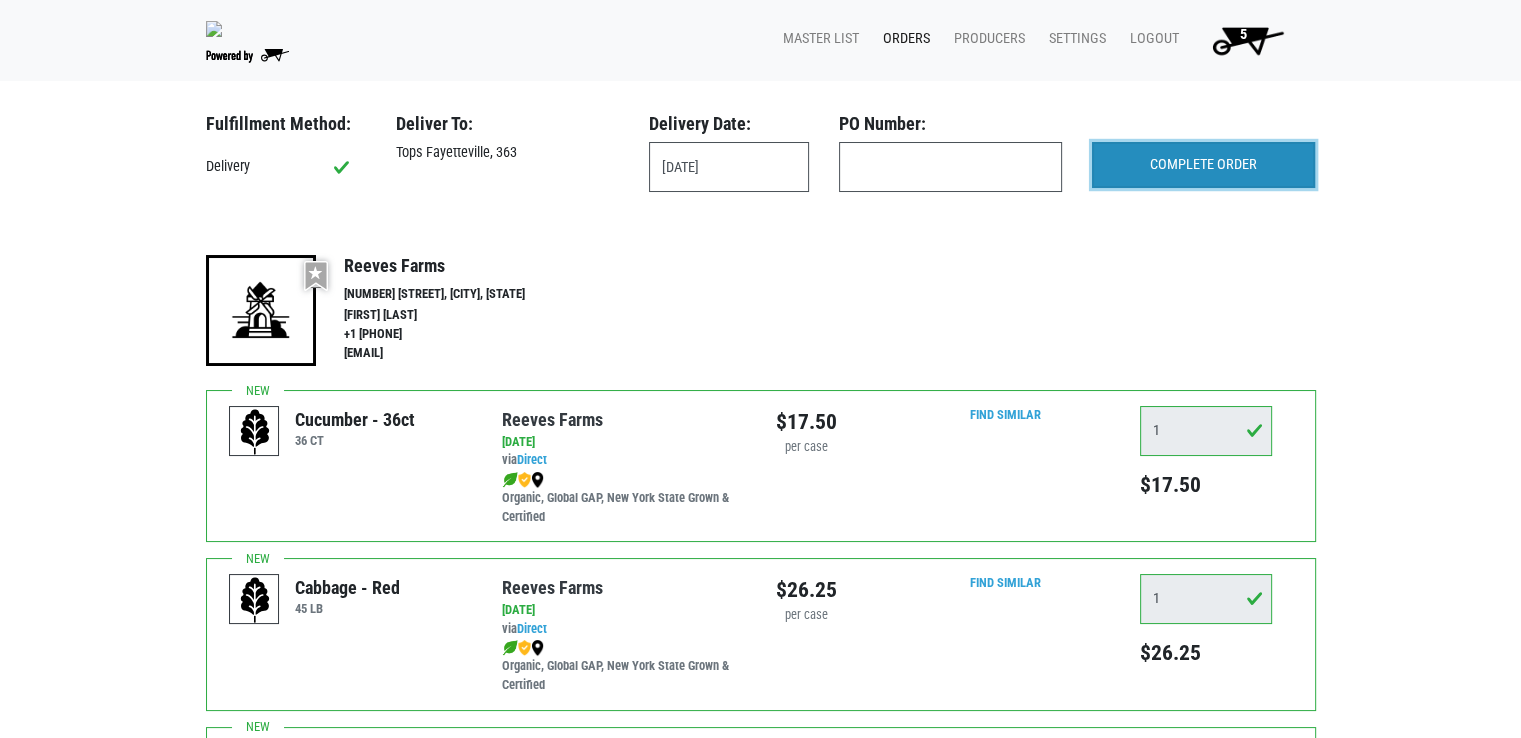 click on "COMPLETE ORDER" at bounding box center (1203, 165) 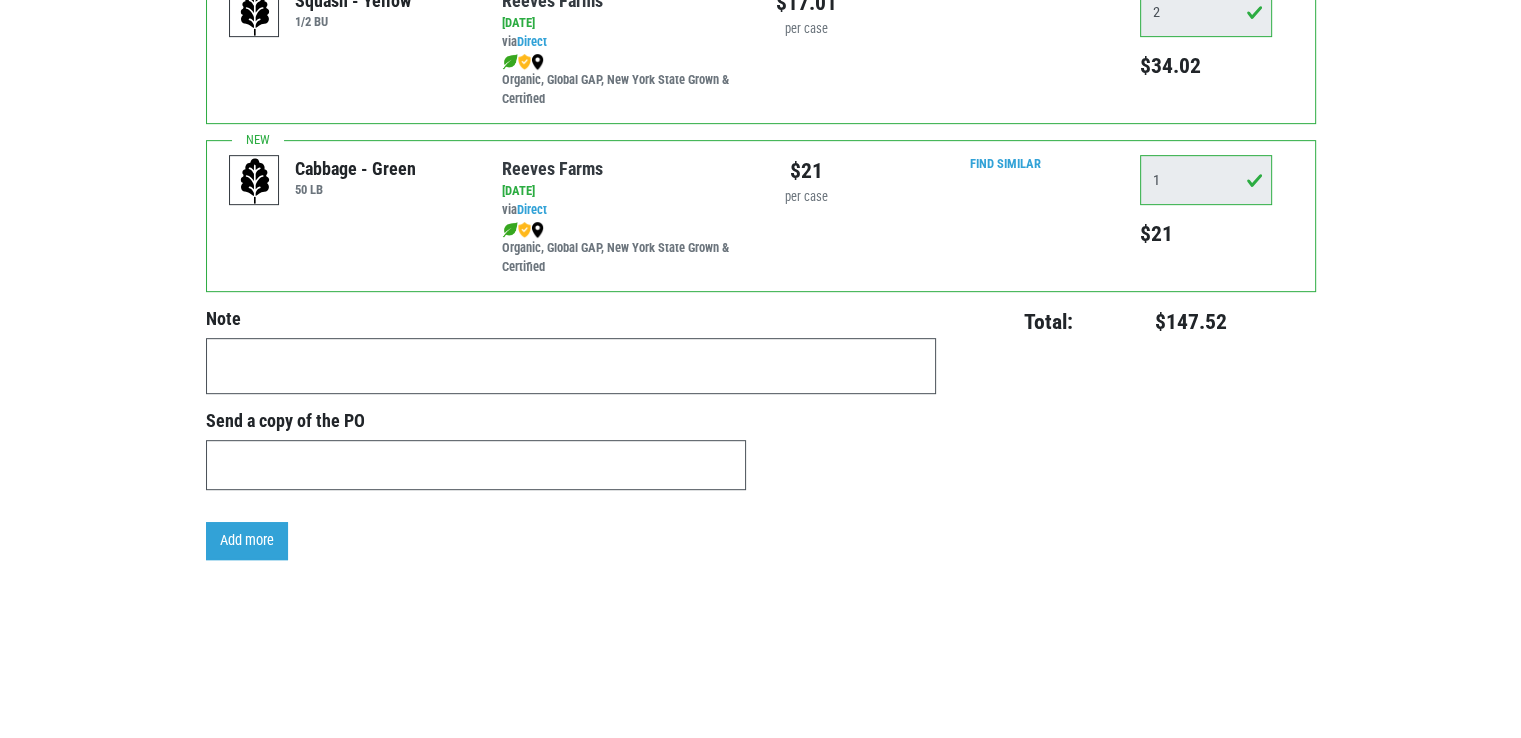 scroll, scrollTop: 936, scrollLeft: 0, axis: vertical 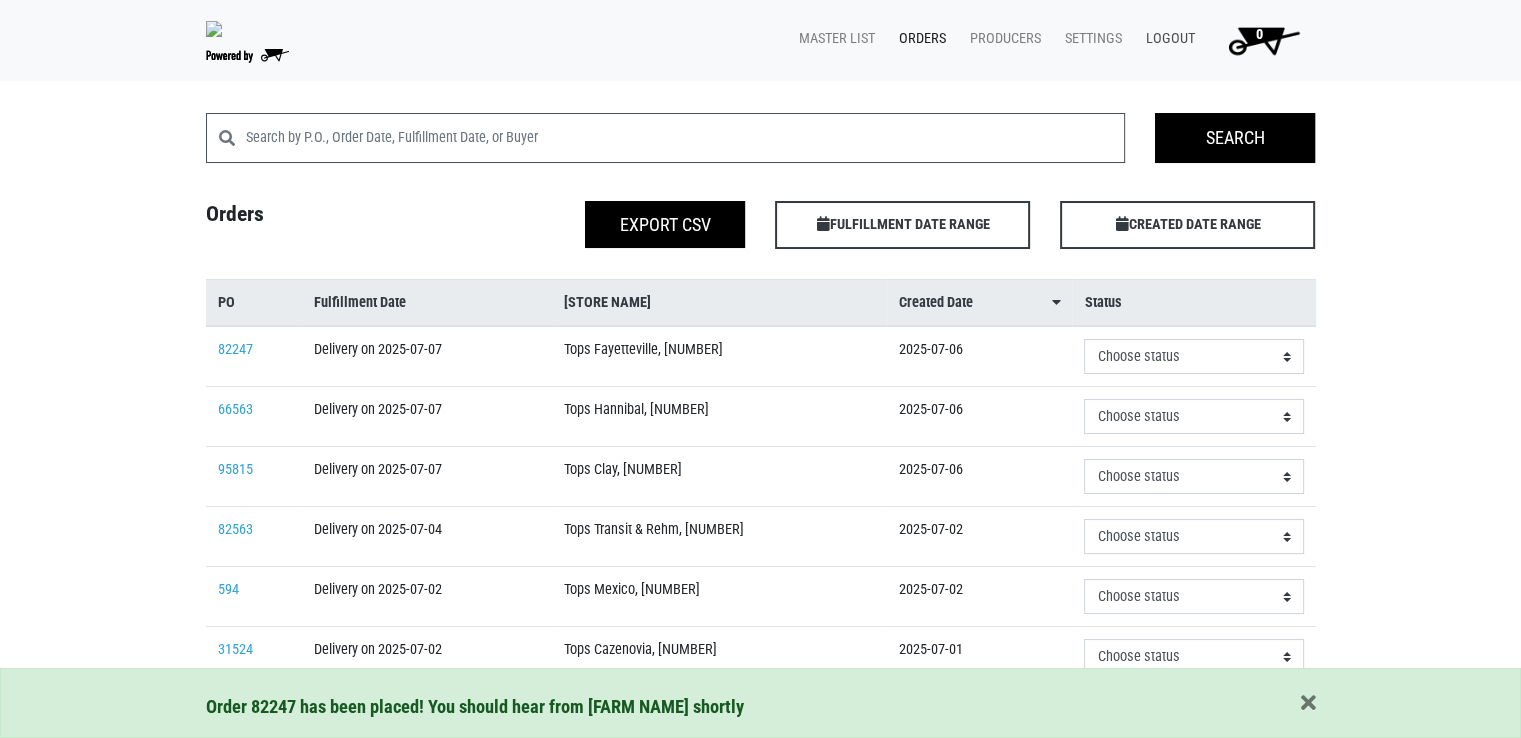 click on "Logout" at bounding box center [1166, 39] 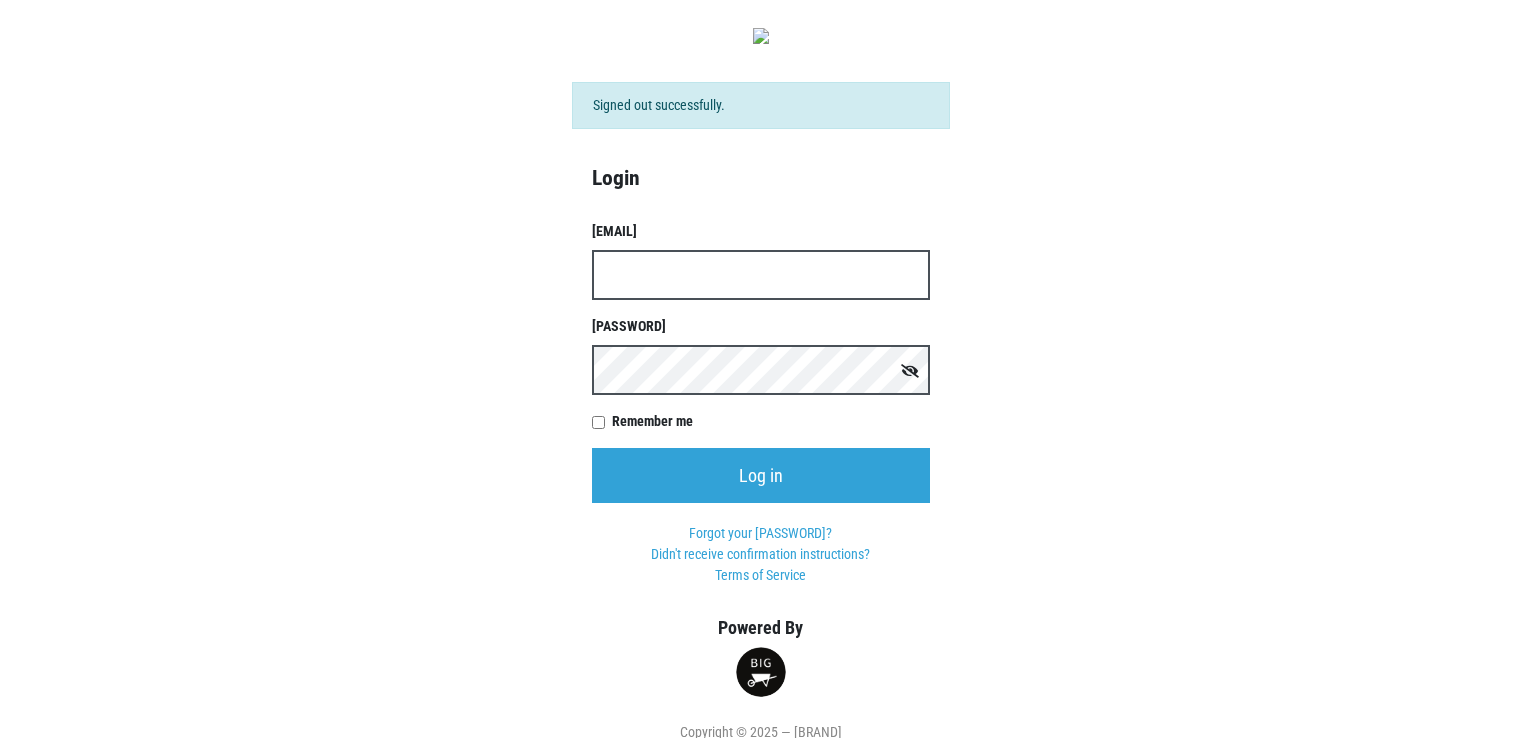 scroll, scrollTop: 0, scrollLeft: 0, axis: both 